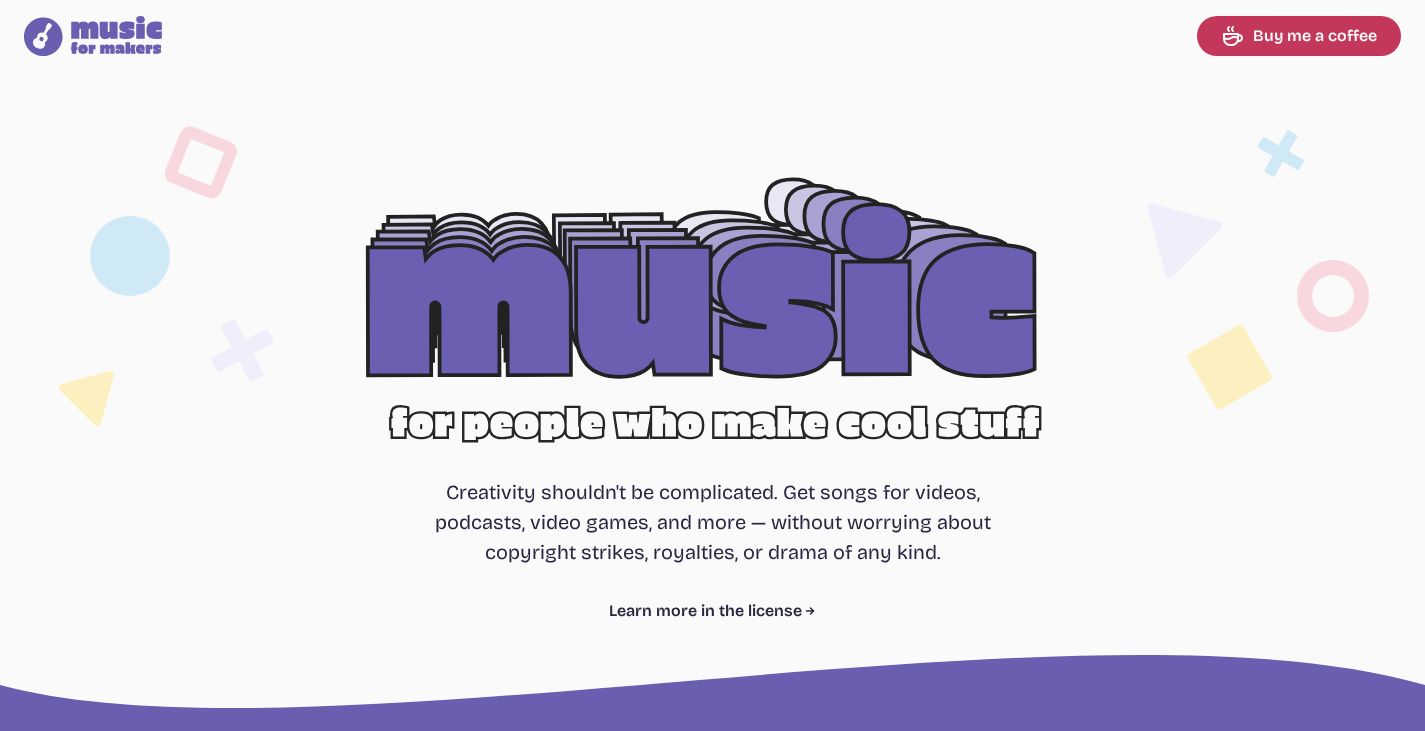 select on "most popular" 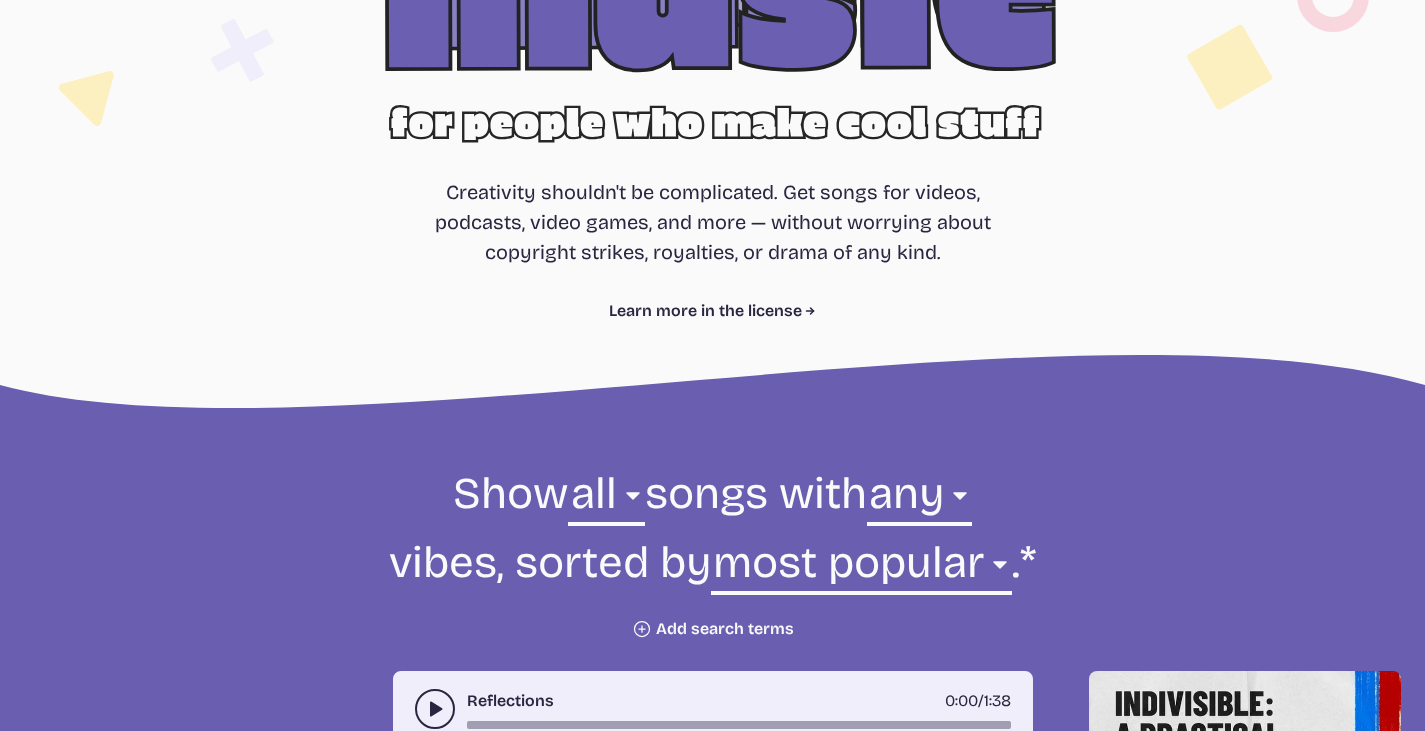 scroll, scrollTop: 600, scrollLeft: 0, axis: vertical 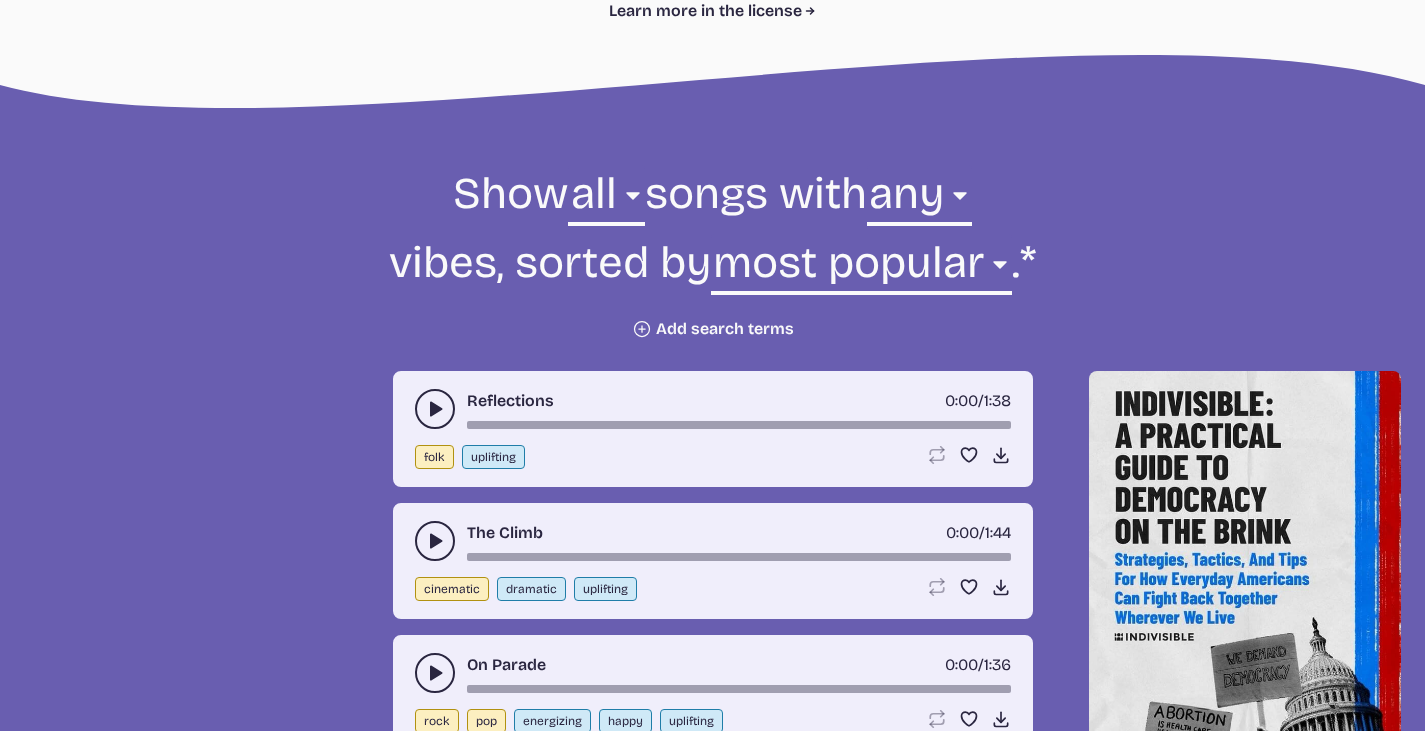 click 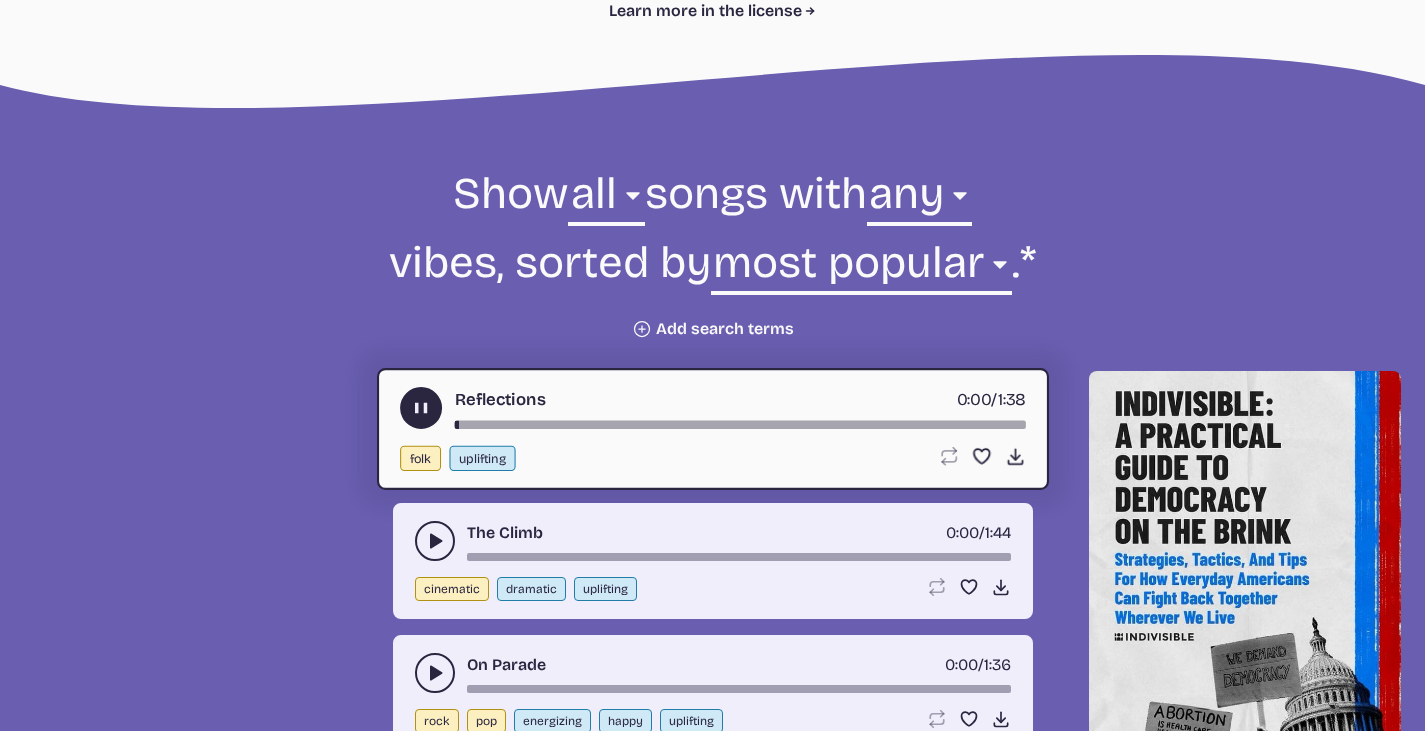 click 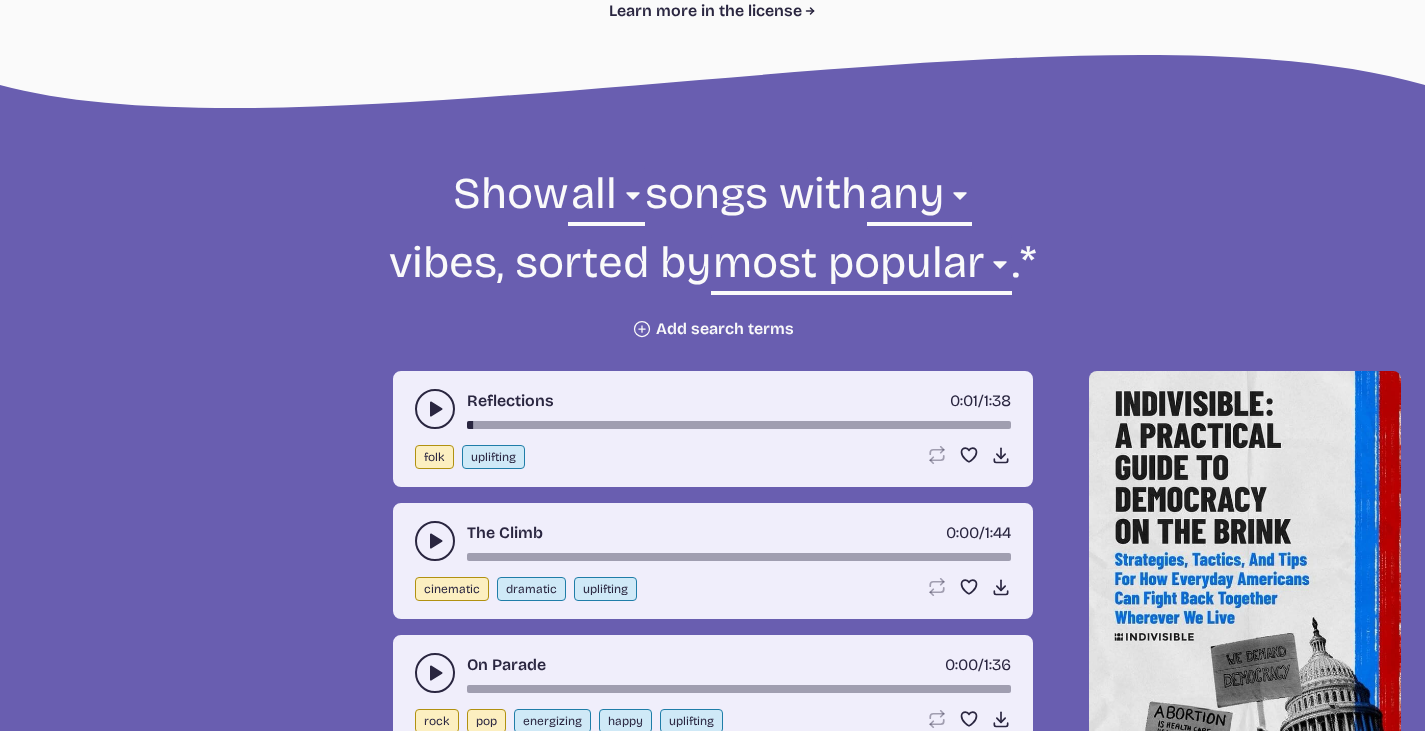 click 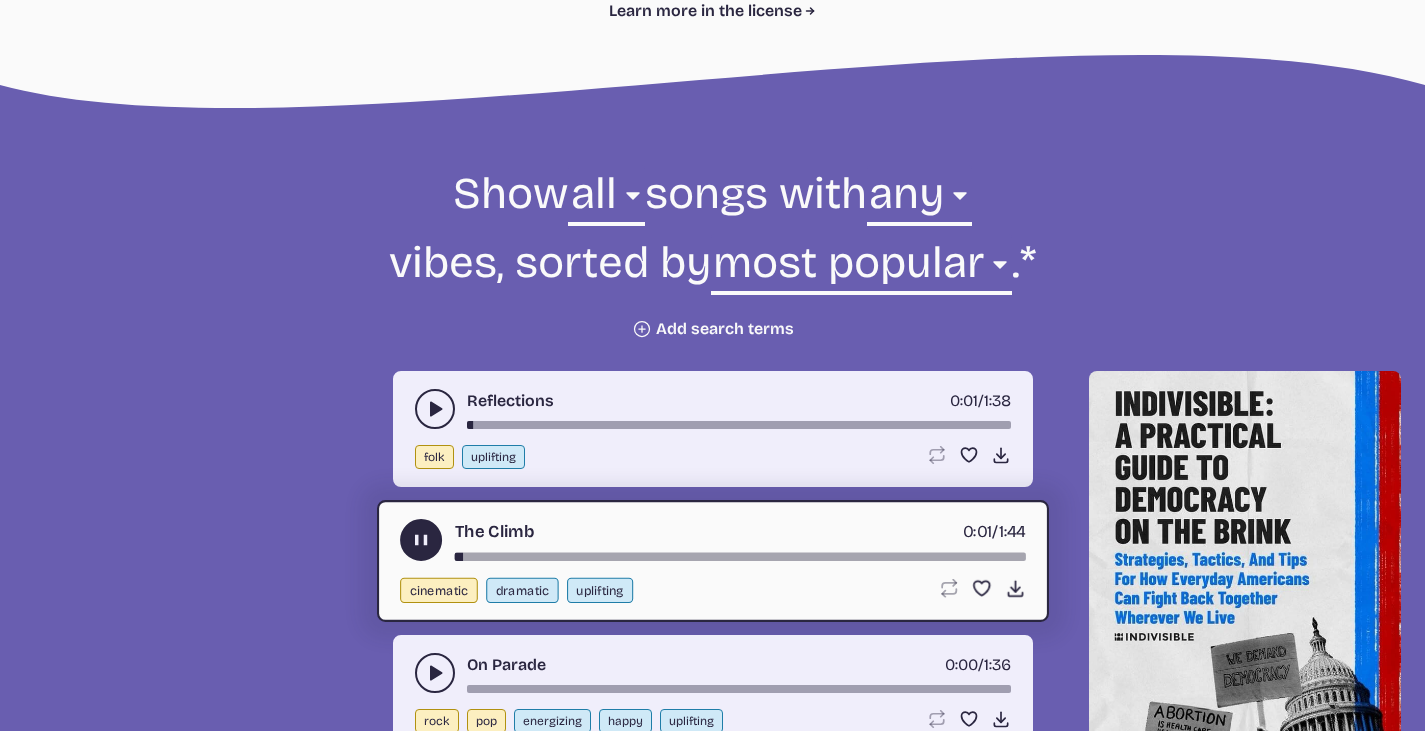 click 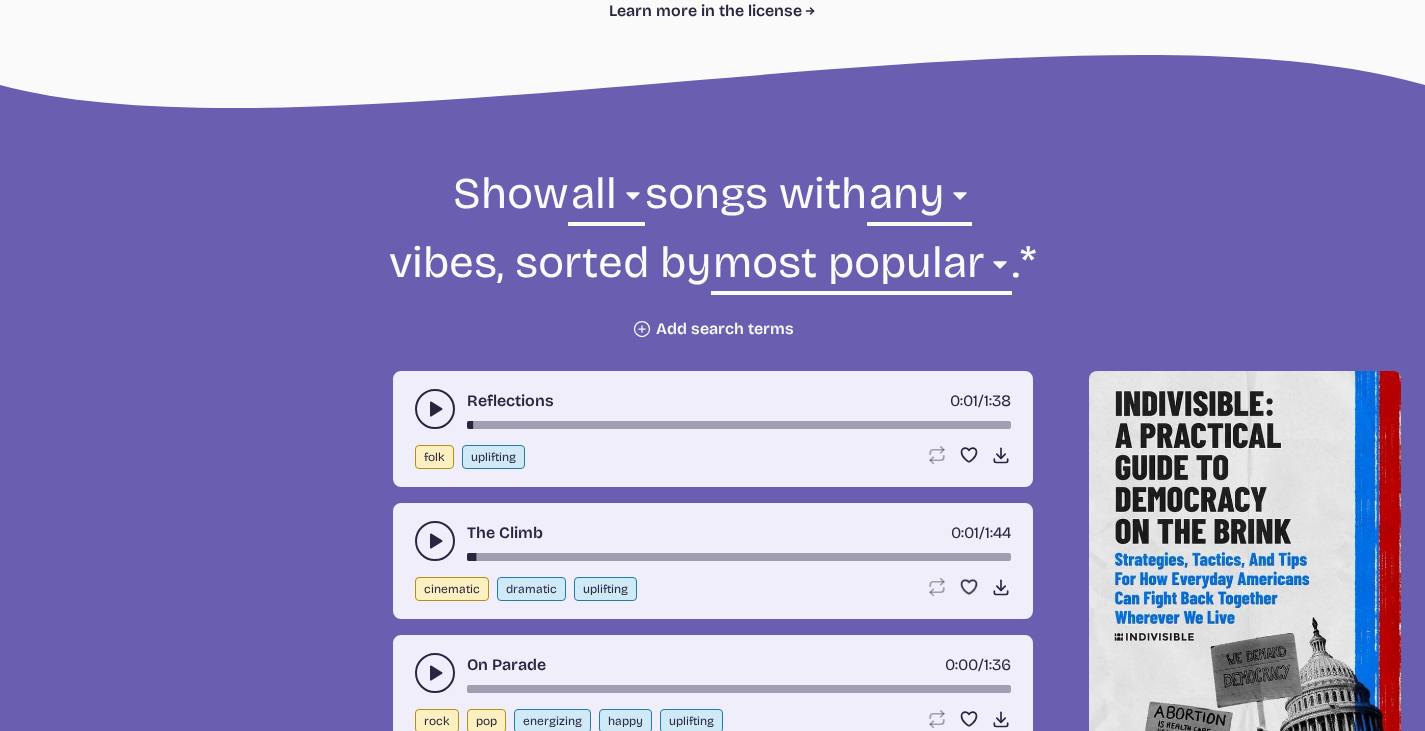 click 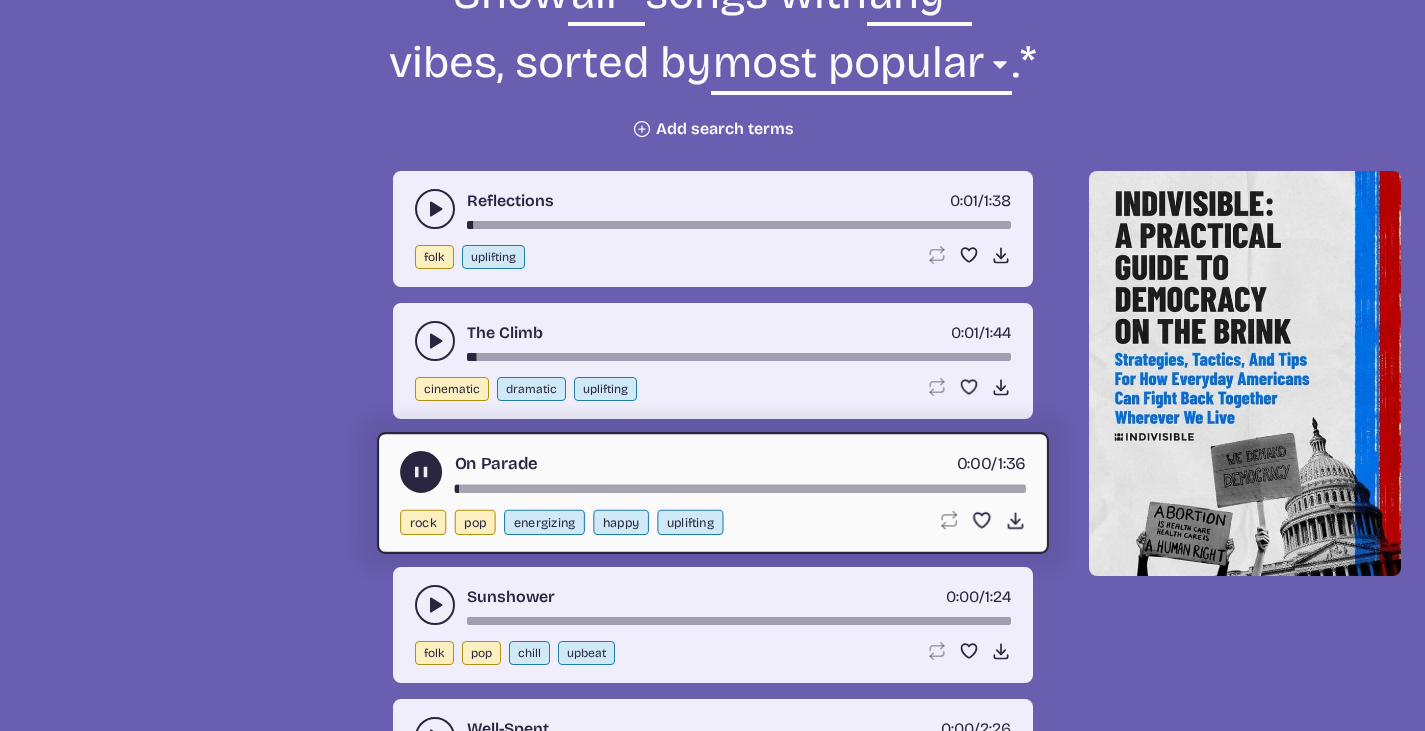 scroll, scrollTop: 900, scrollLeft: 0, axis: vertical 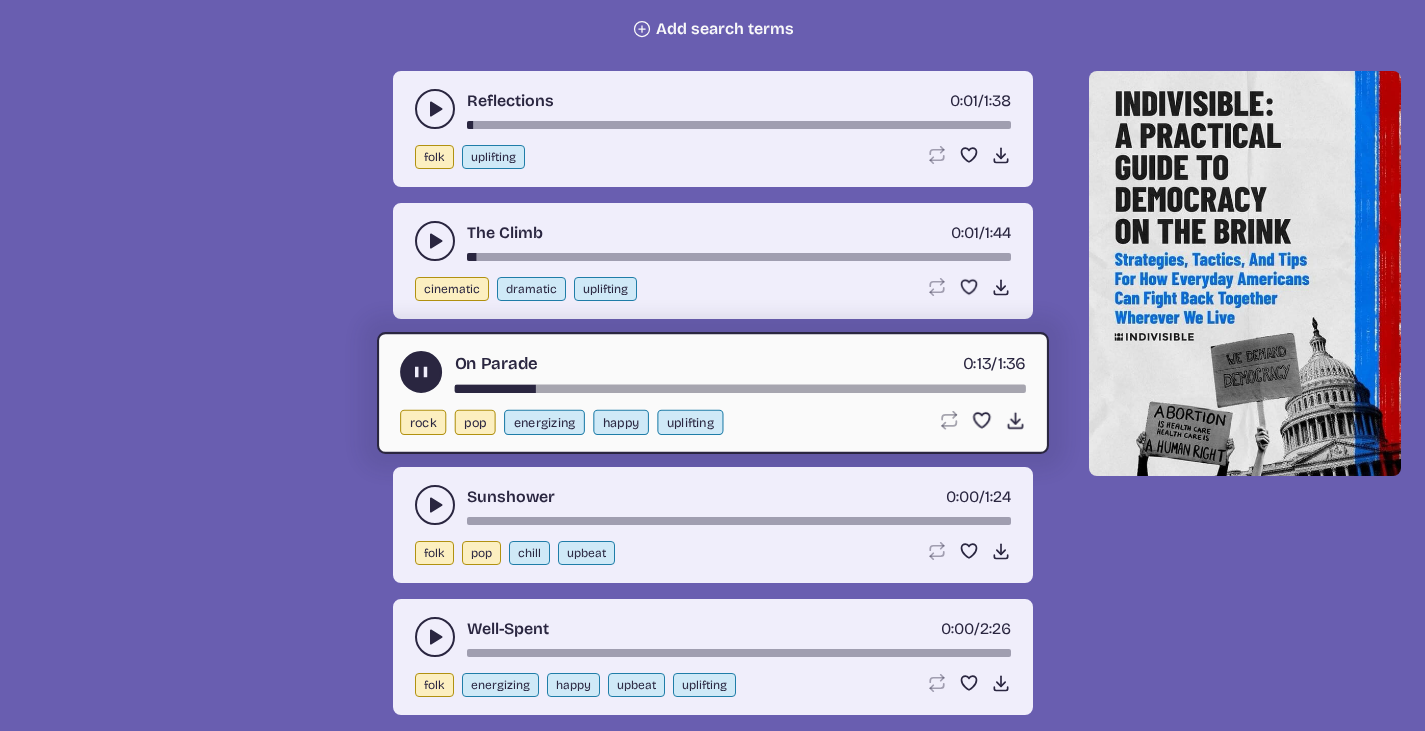 click 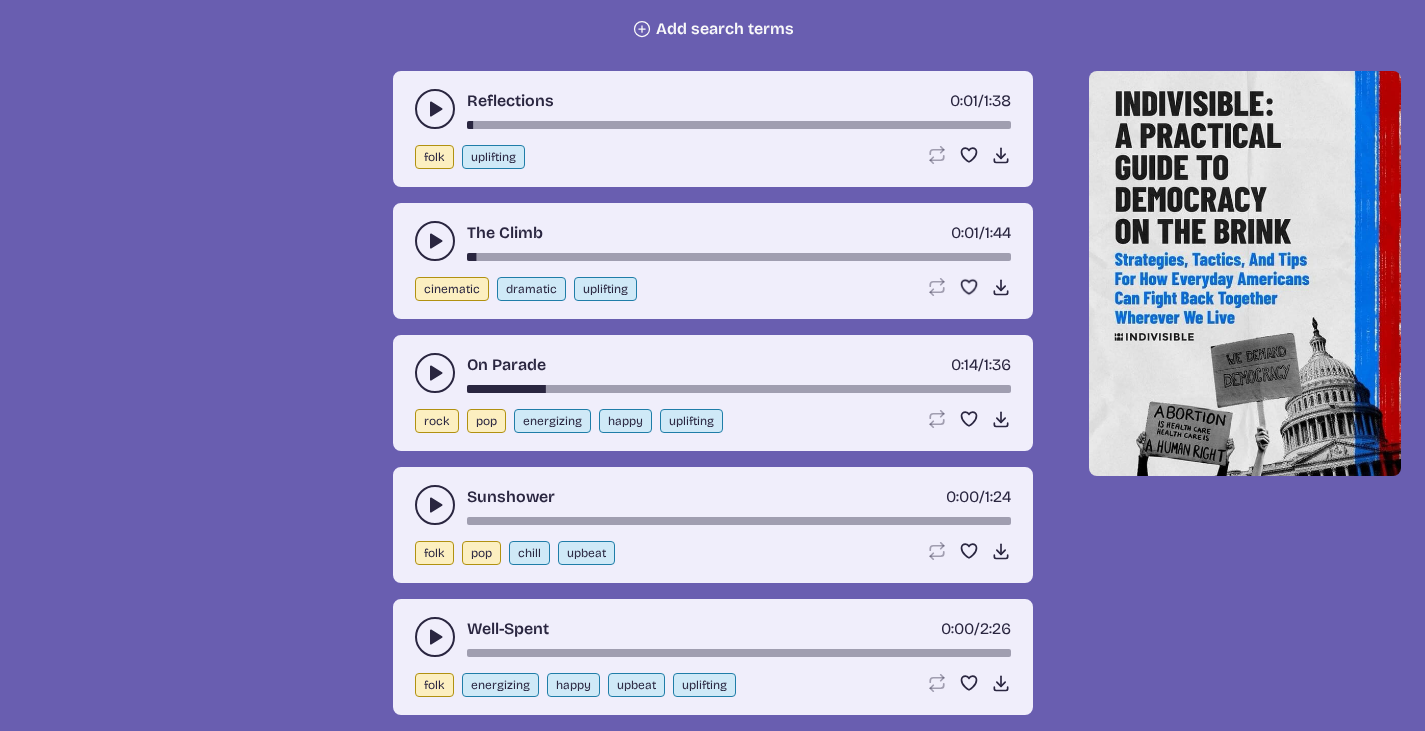 click 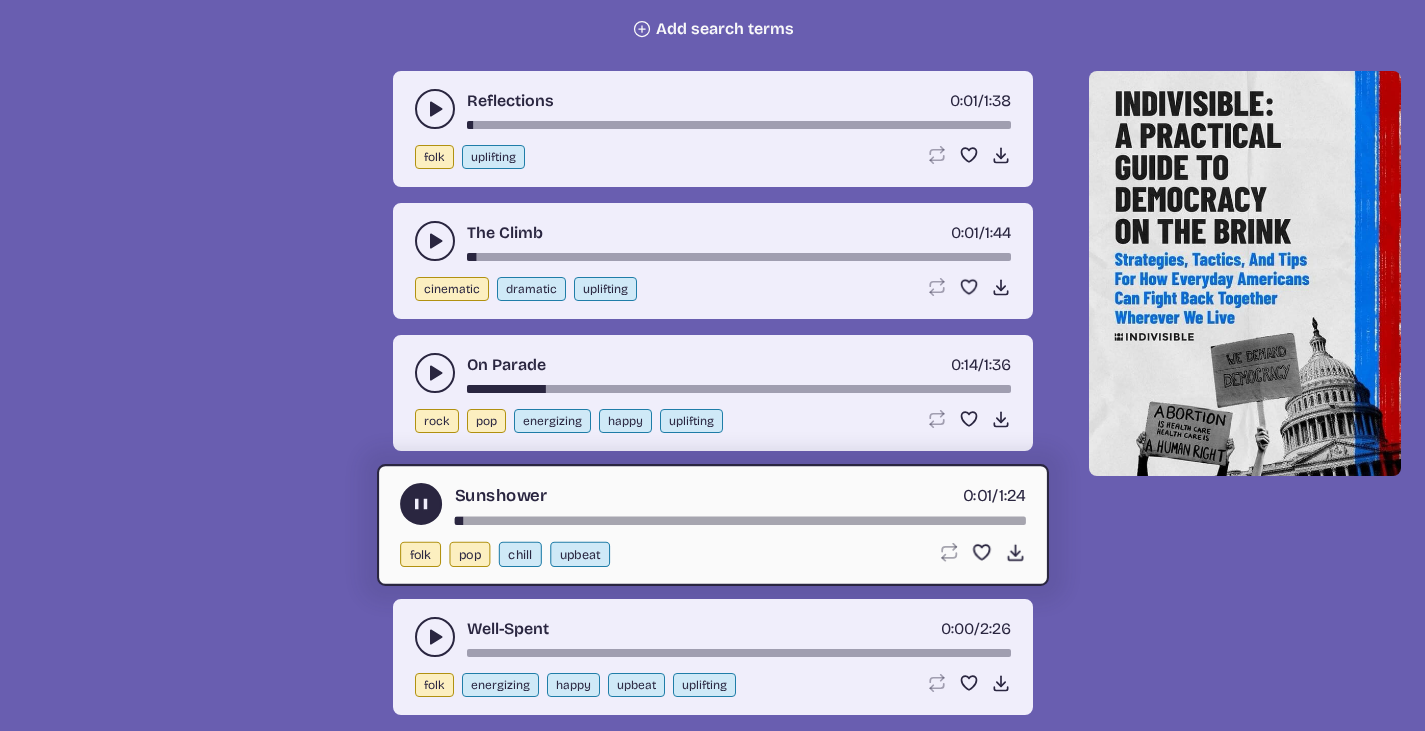 click 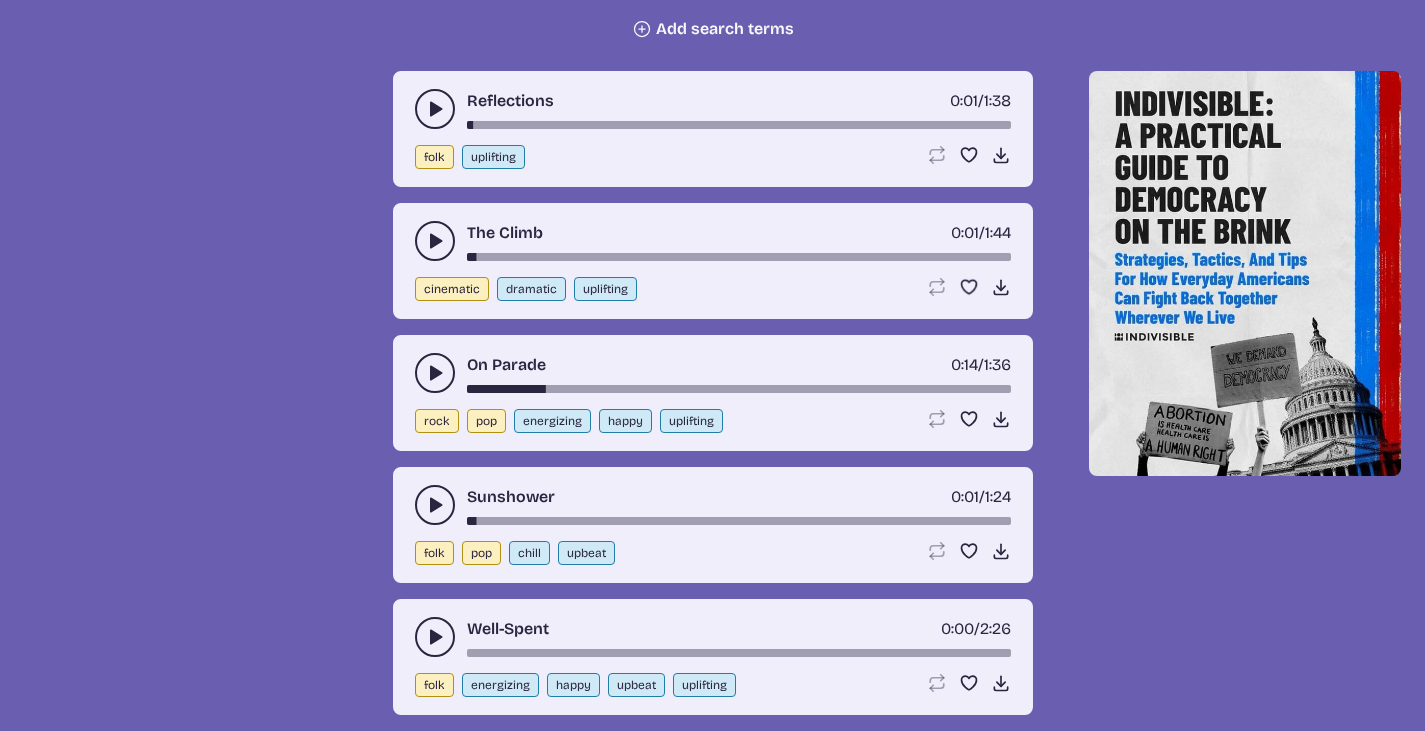click 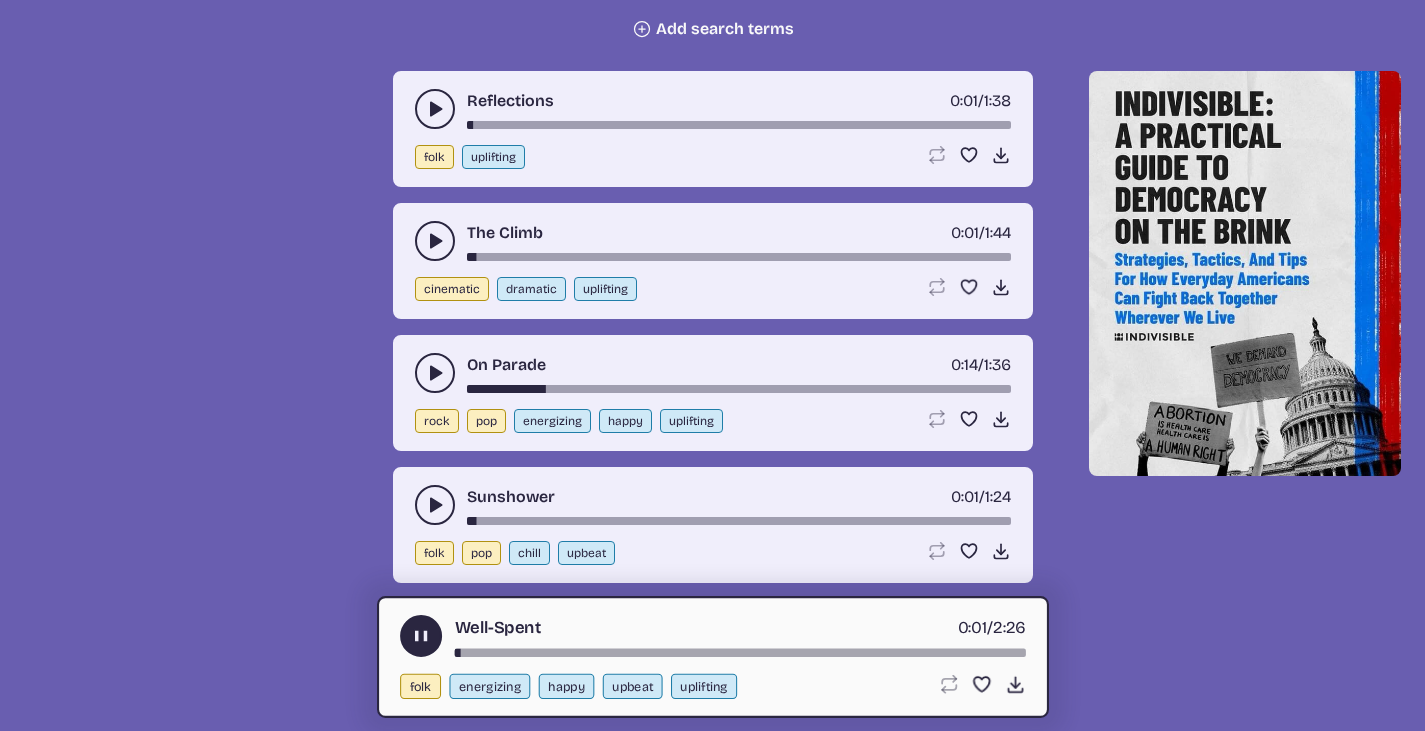 click 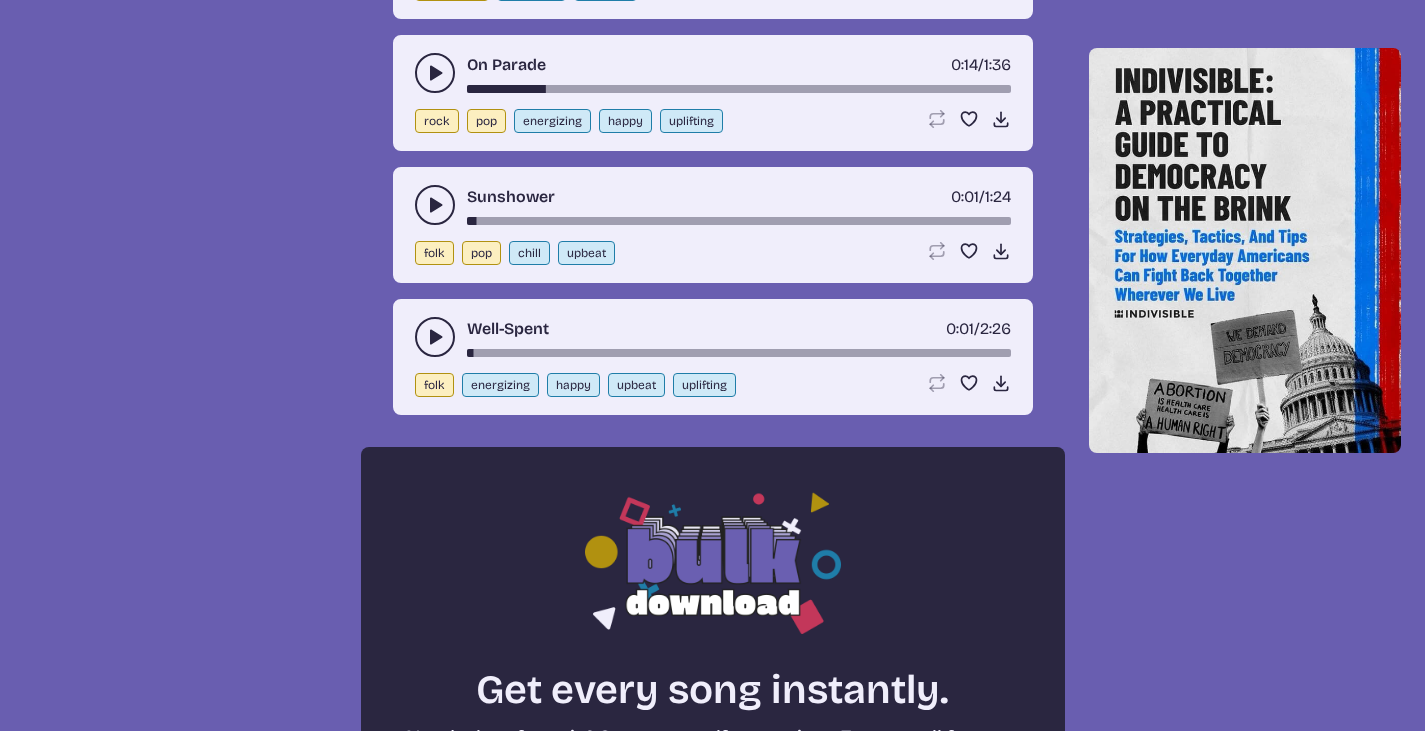 scroll, scrollTop: 1600, scrollLeft: 0, axis: vertical 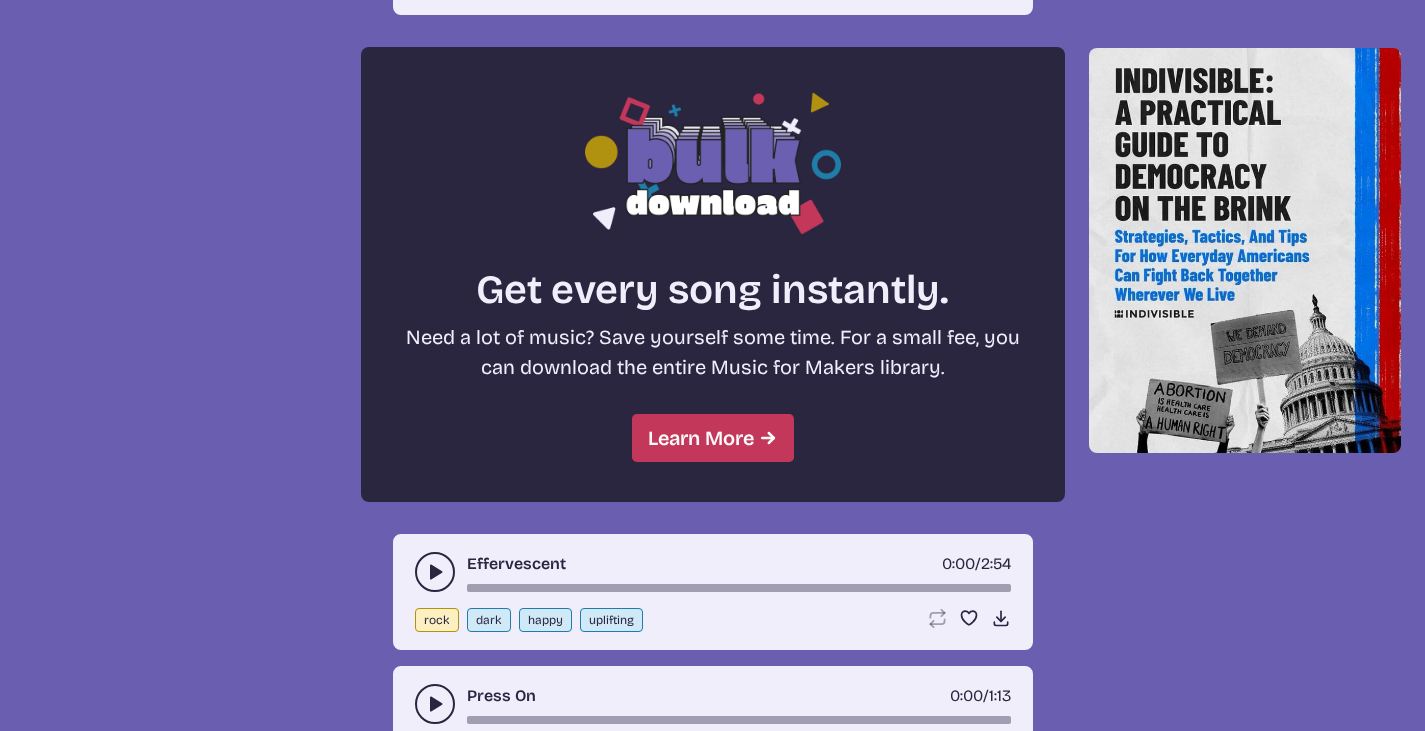 click 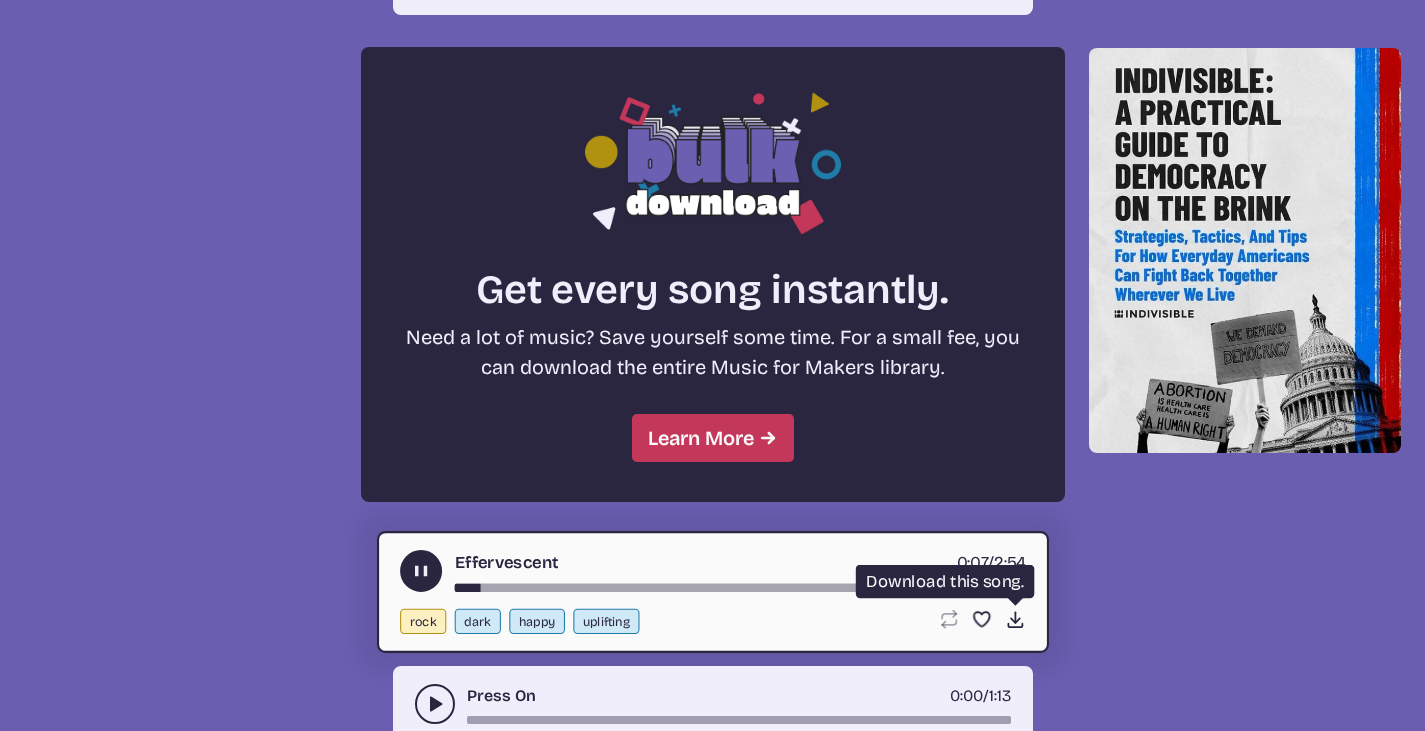 click 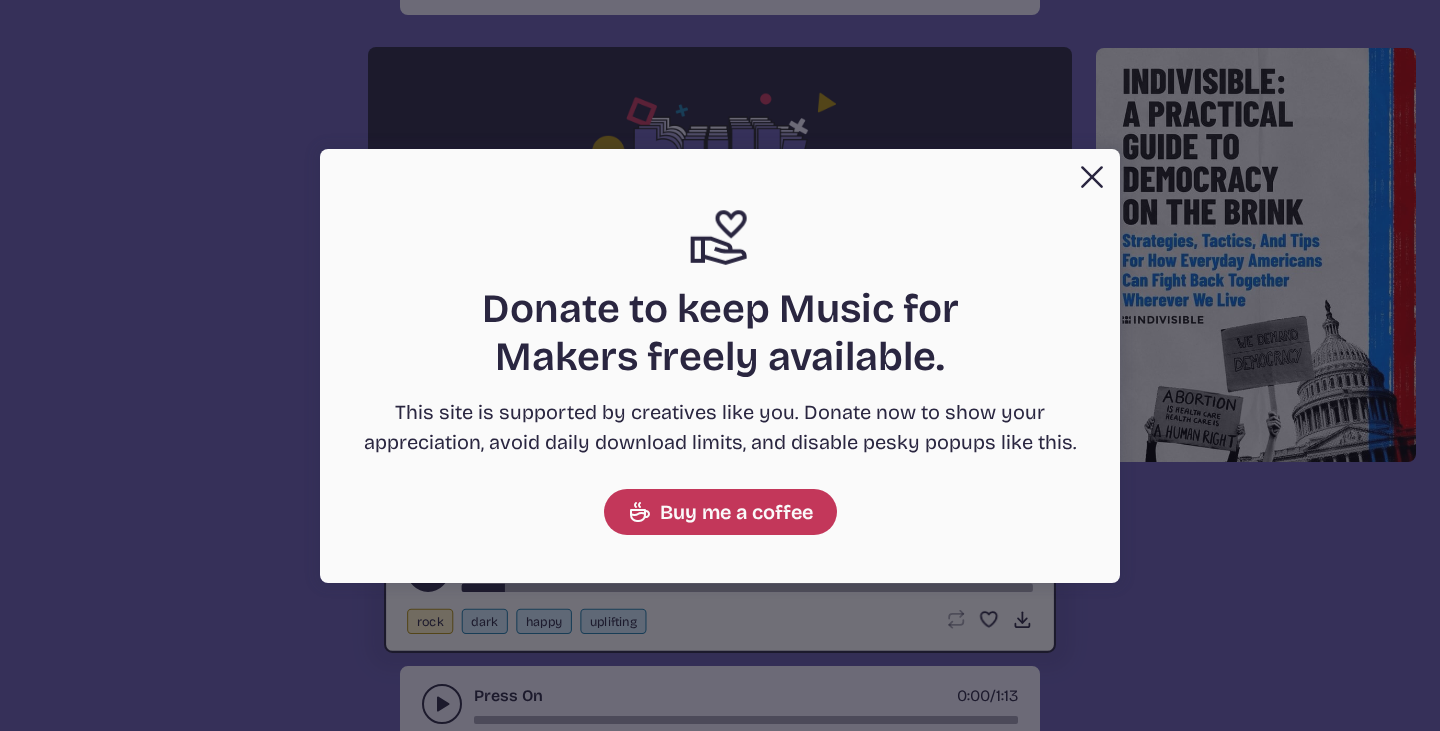 click on "Close   Support icon   Donate to keep Music for Makers freely available.   This site is supported by creatives like you. Donate now to show your appreciation, avoid
daily download limits, and disable pesky popups like this.
Buy me a coffee" at bounding box center [720, 365] 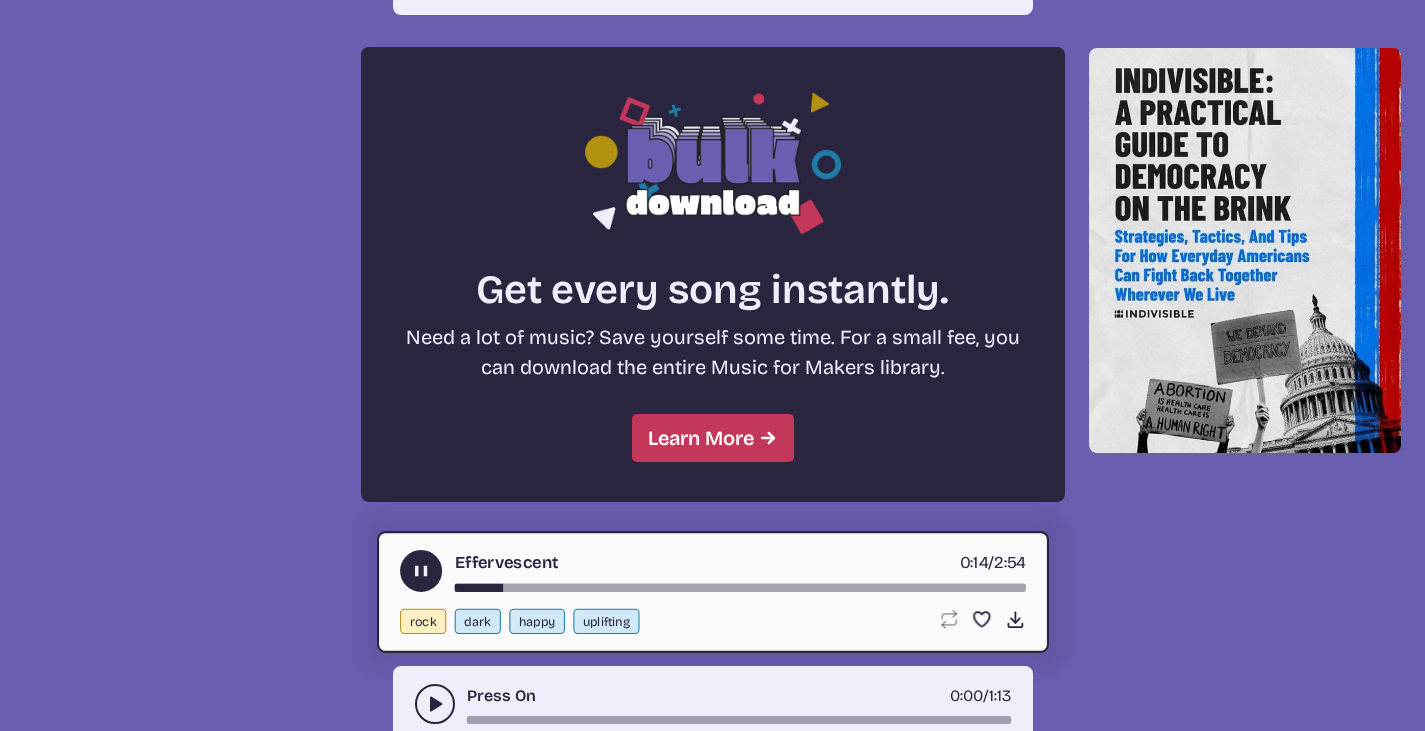scroll, scrollTop: 1900, scrollLeft: 0, axis: vertical 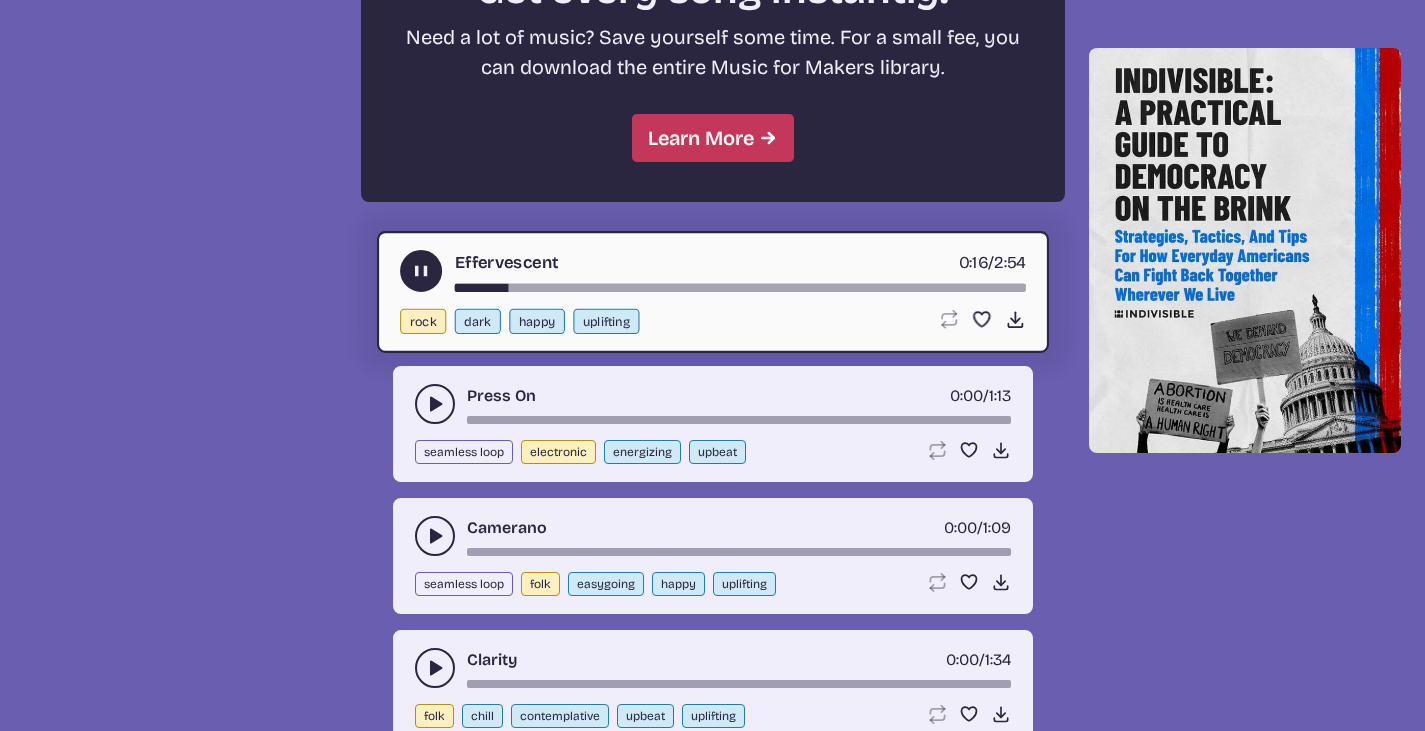 click 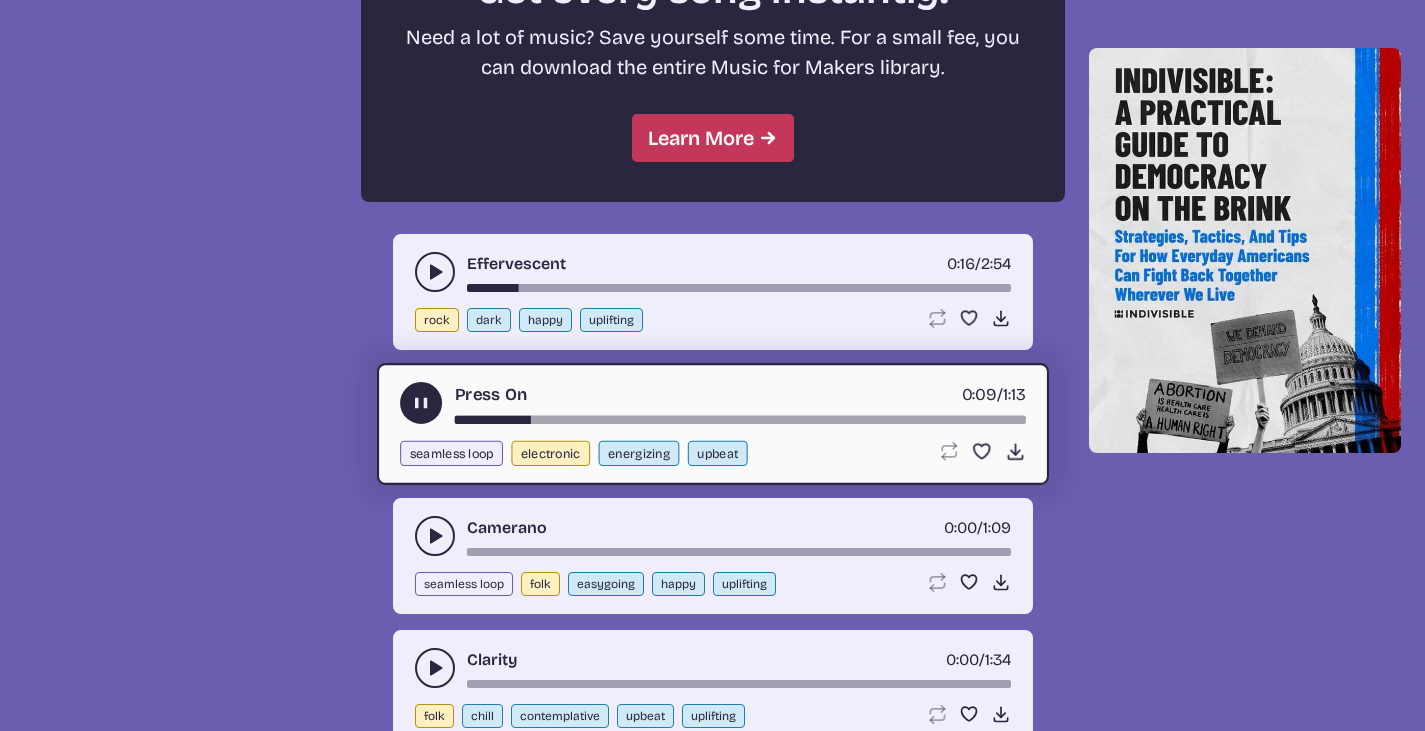 click 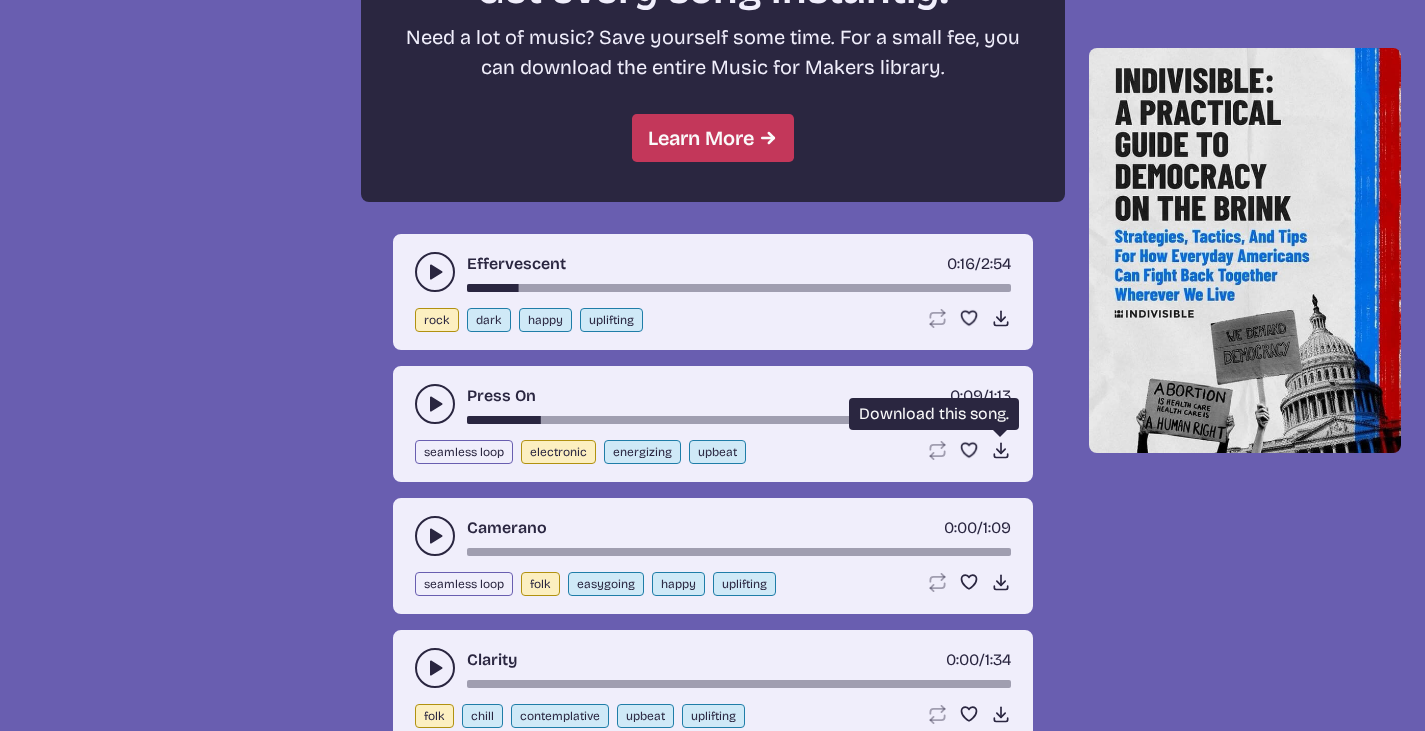 click on "Download song" 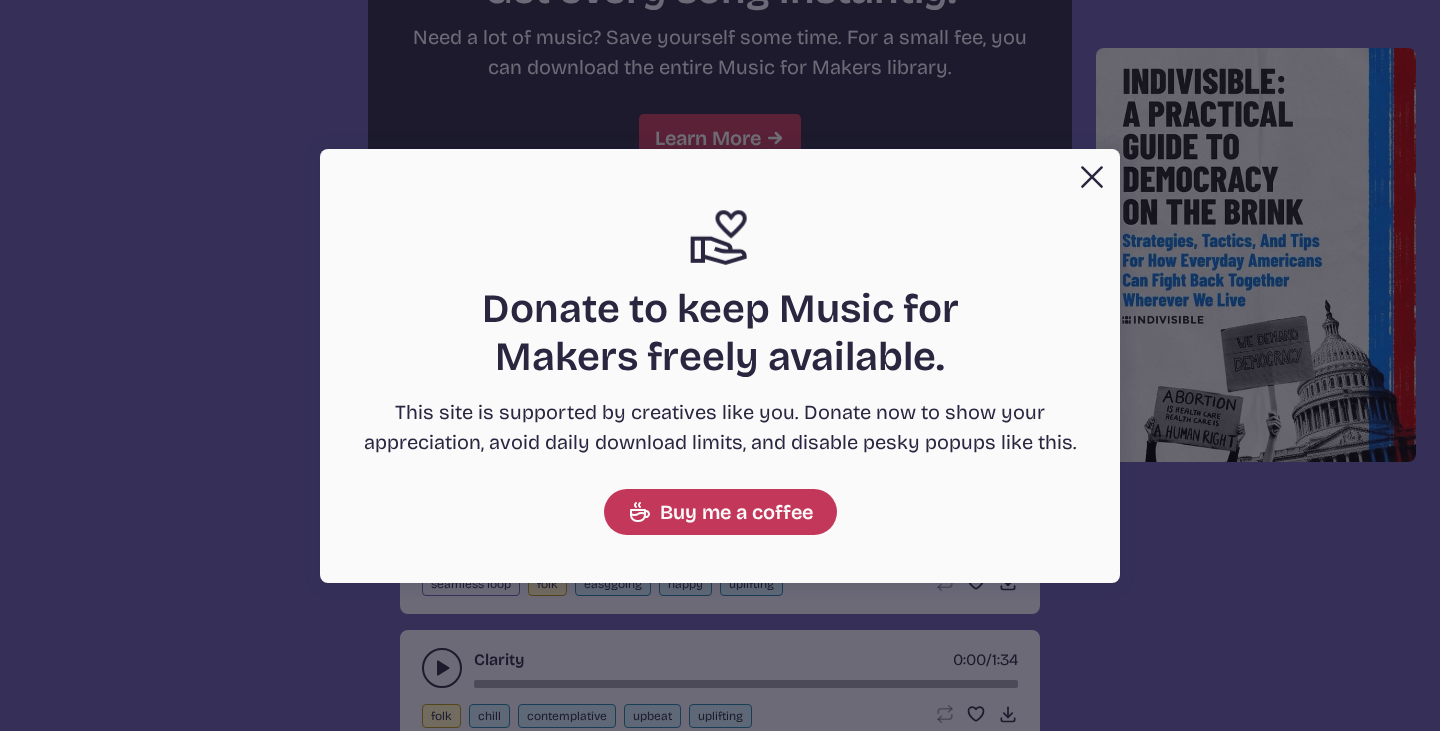 click on "Close   Support icon   Donate to keep Music for Makers freely available.   This site is supported by creatives like you. Donate now to show your appreciation, avoid
daily download limits, and disable pesky popups like this.
Buy me a coffee" at bounding box center (720, 365) 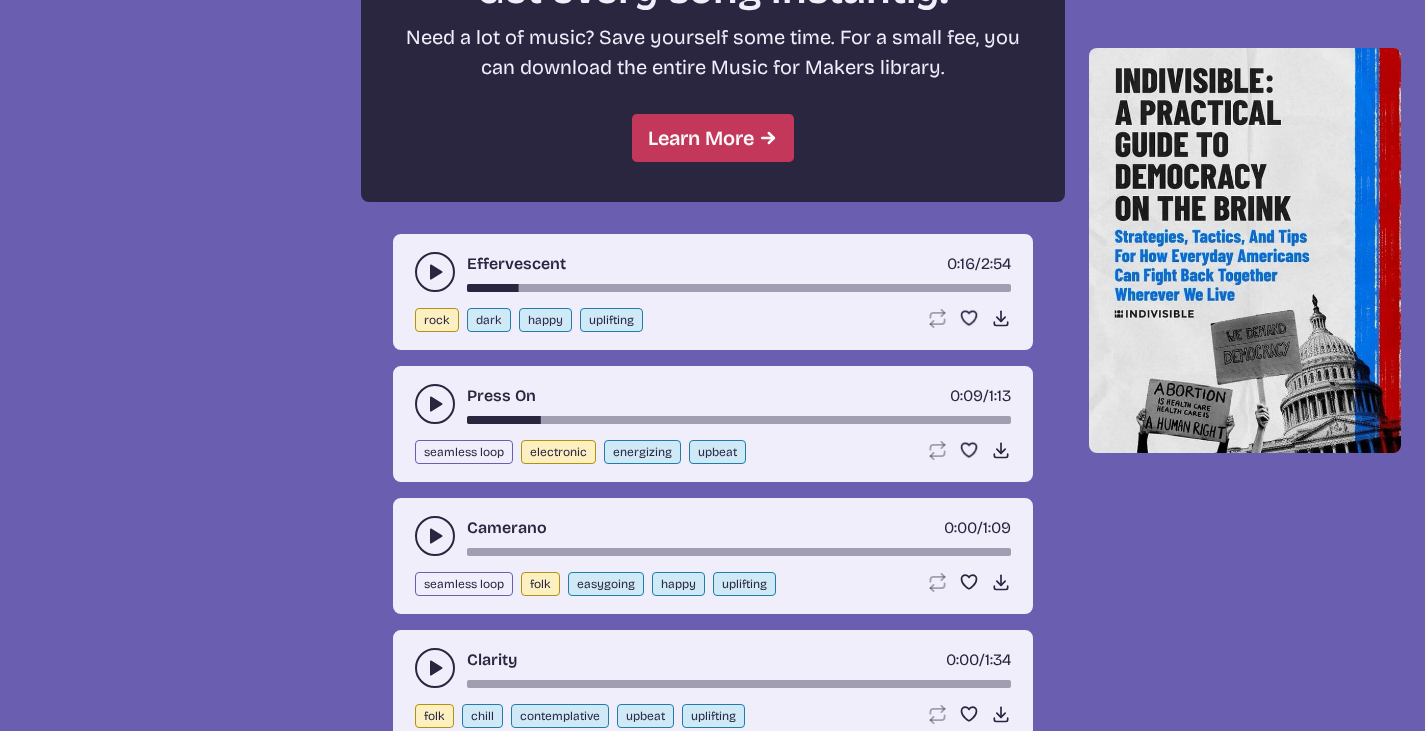 click 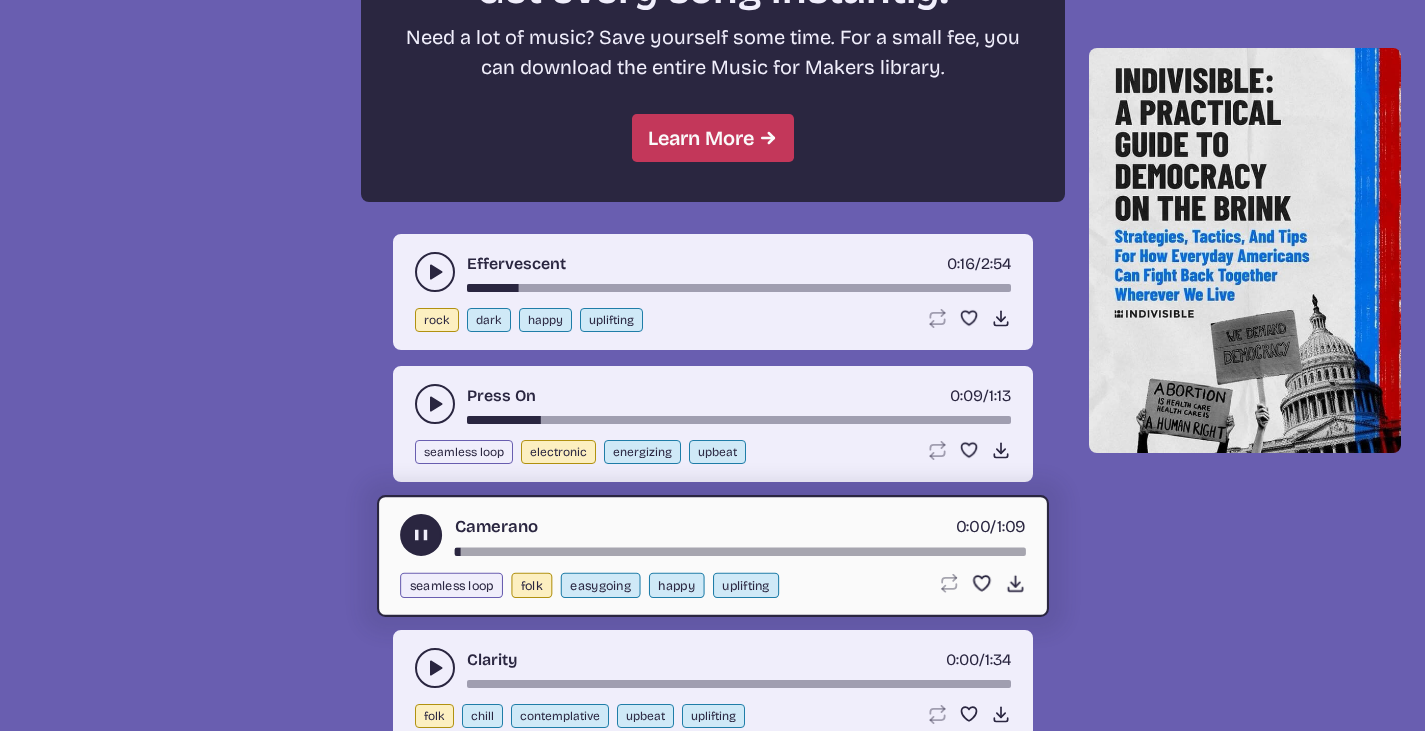 click 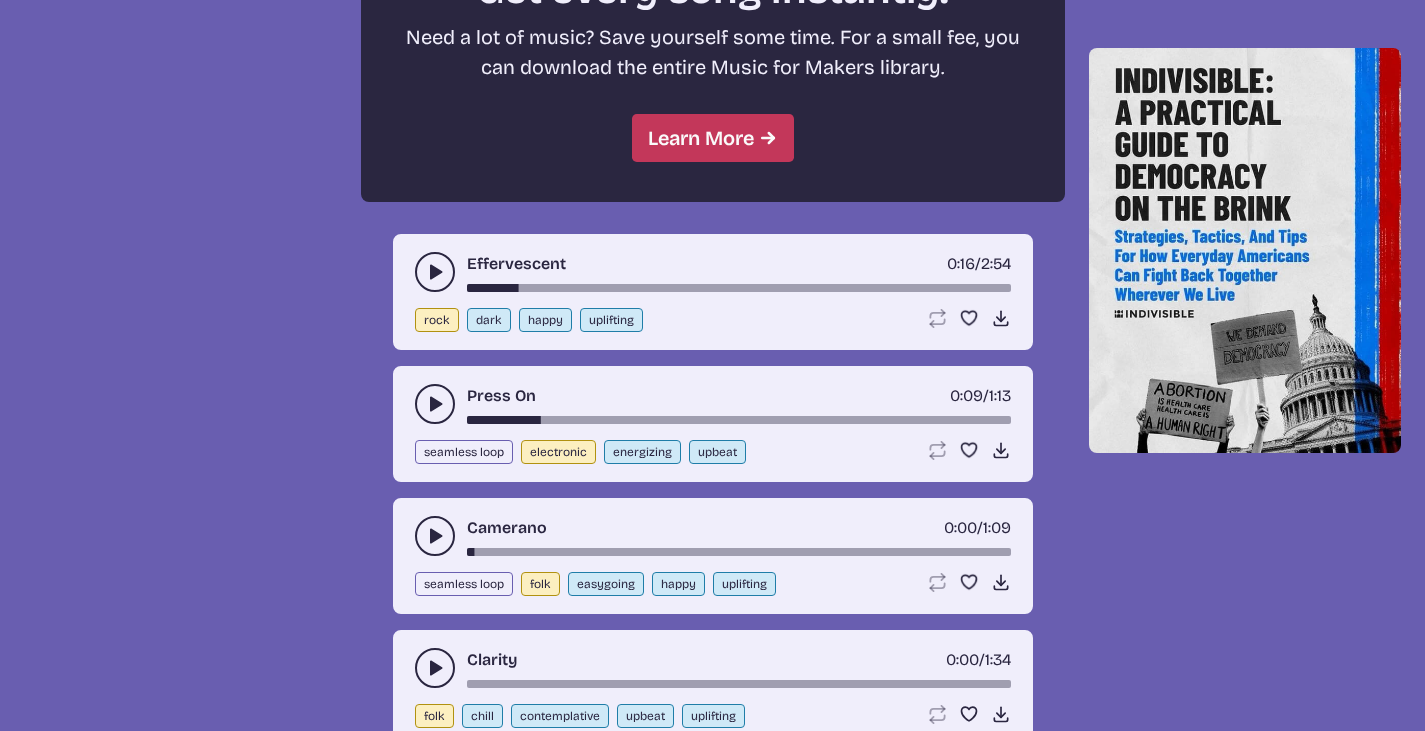 click 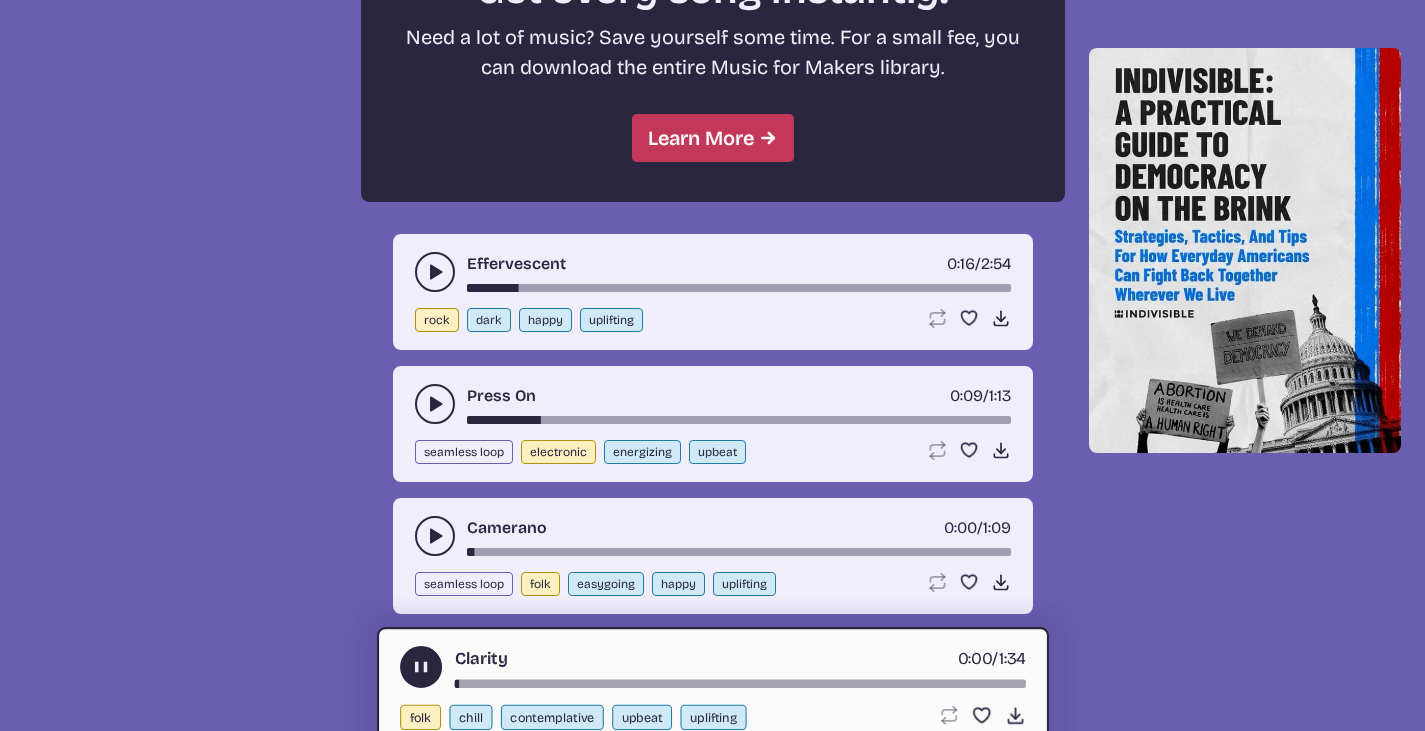 scroll, scrollTop: 2100, scrollLeft: 0, axis: vertical 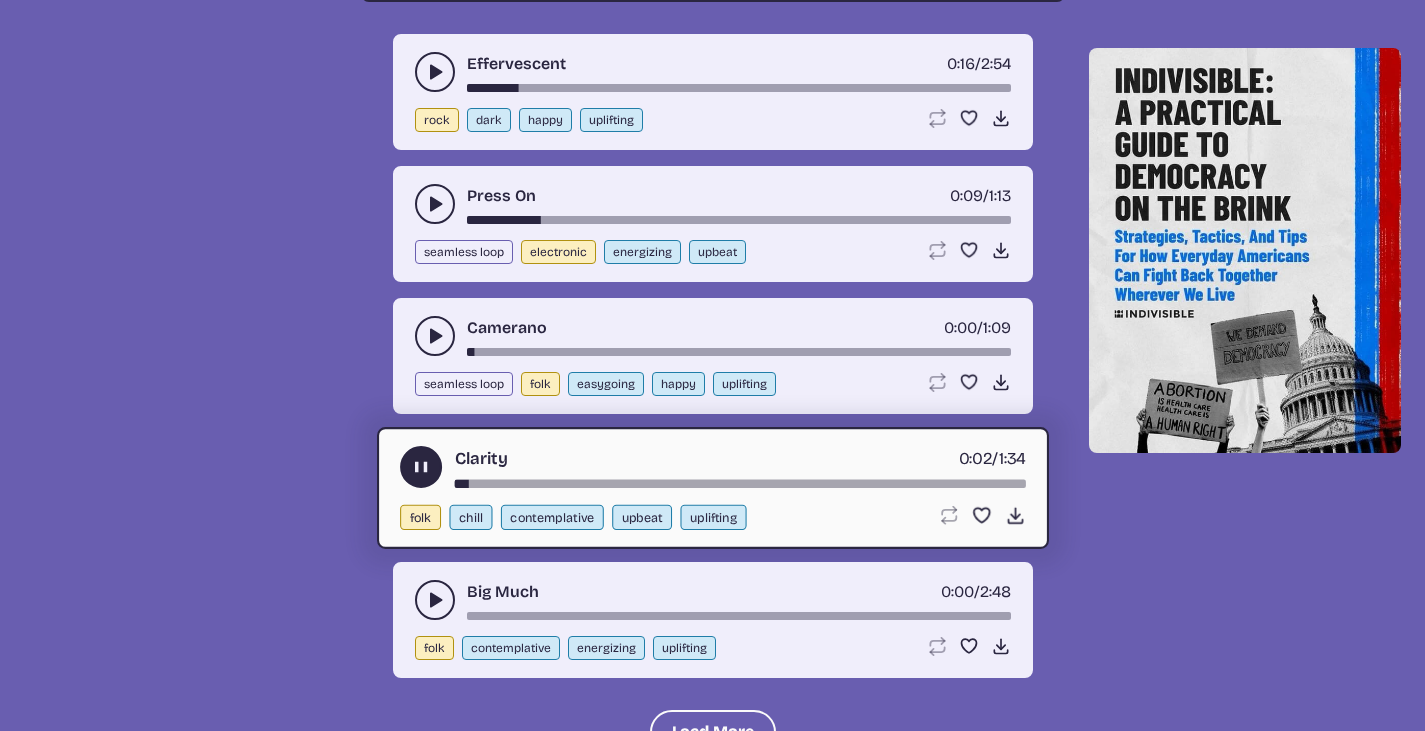 click 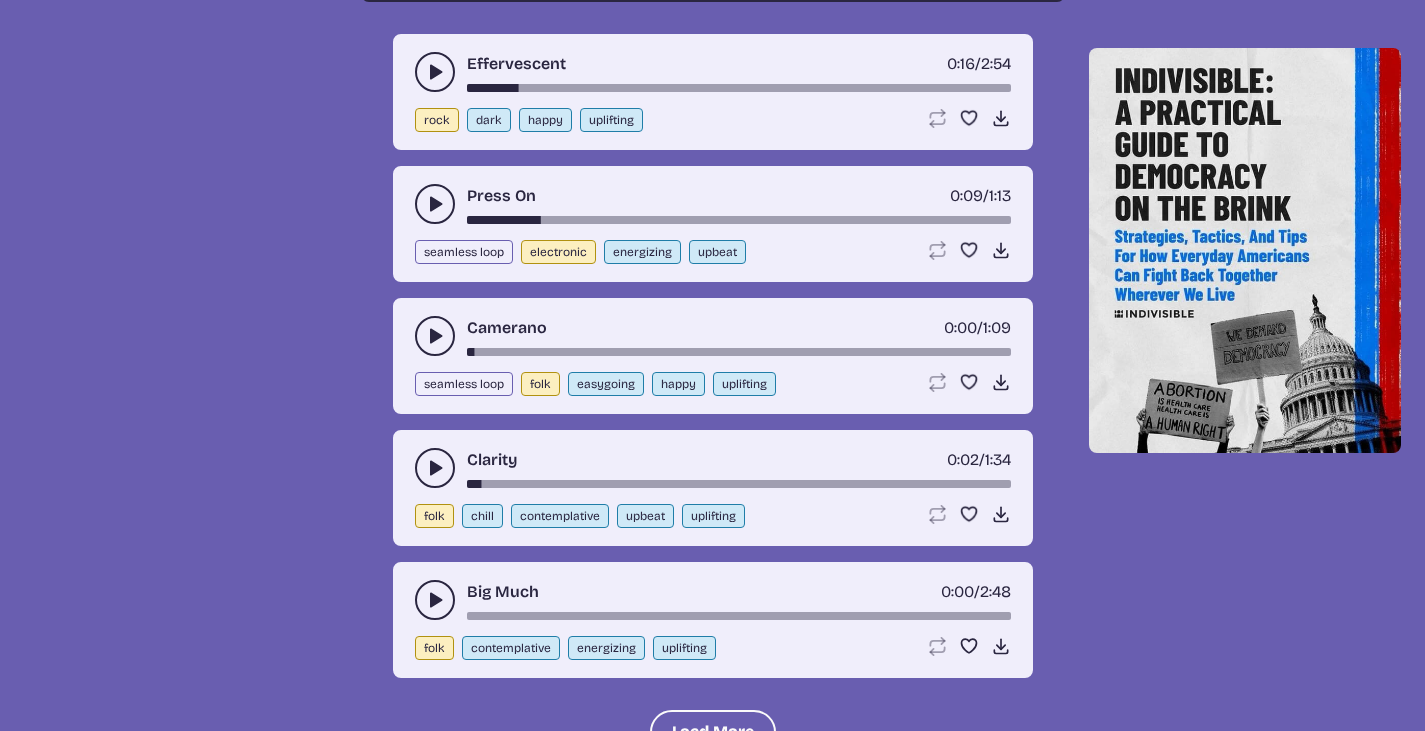 click 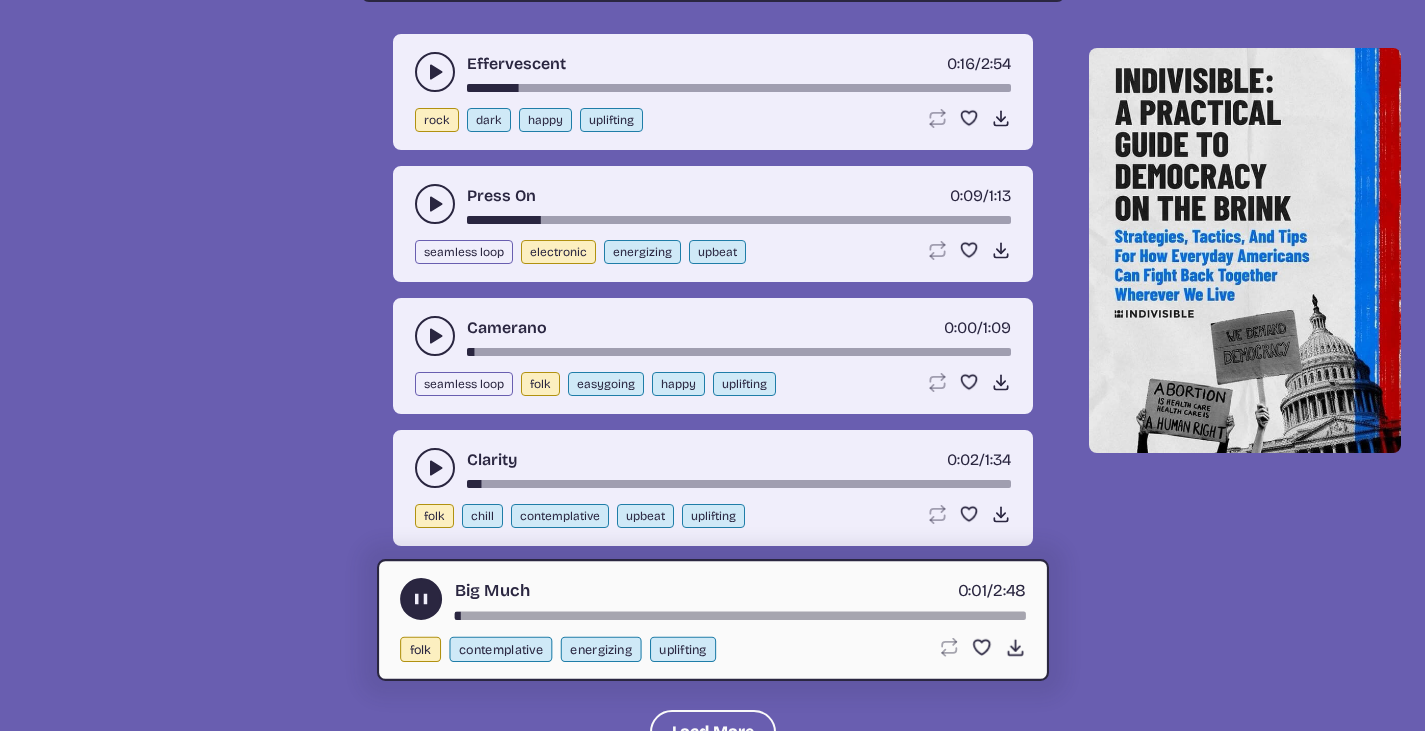 scroll, scrollTop: 2300, scrollLeft: 0, axis: vertical 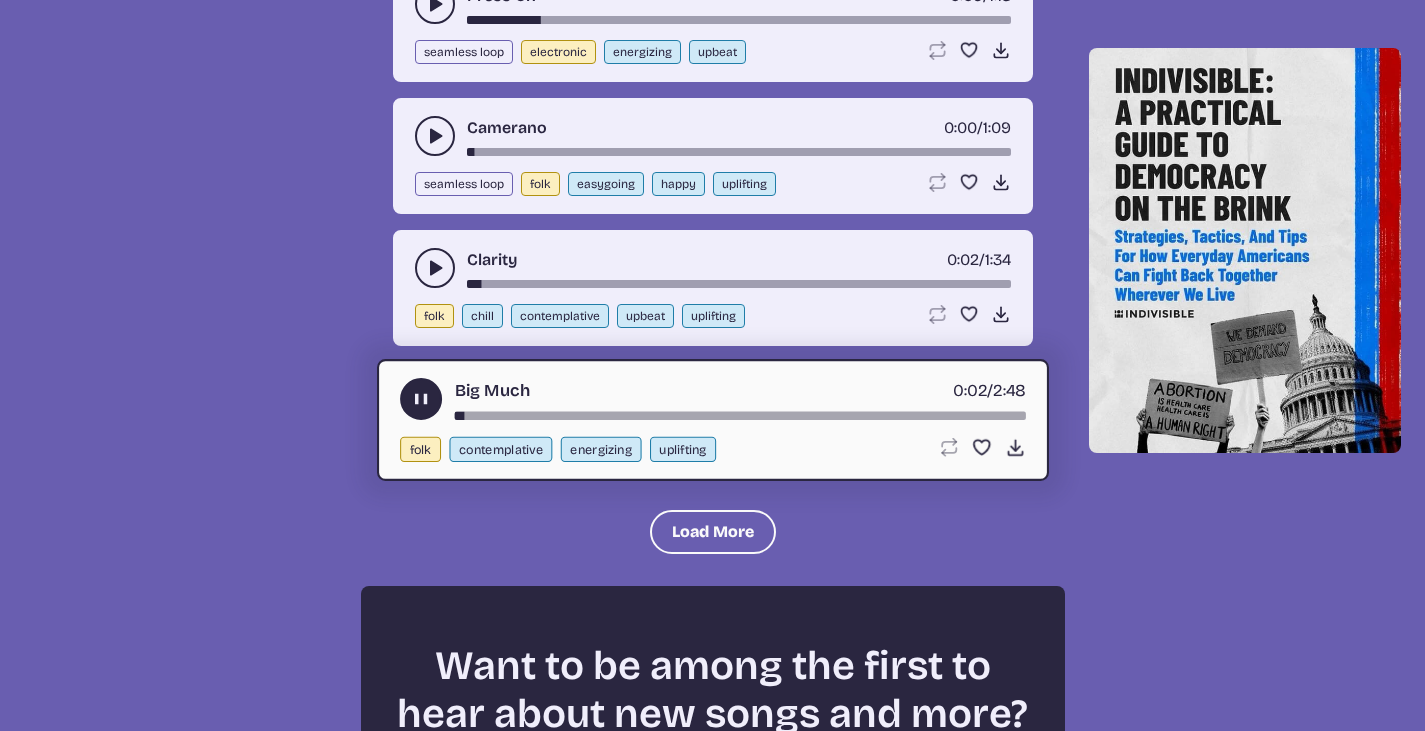 click 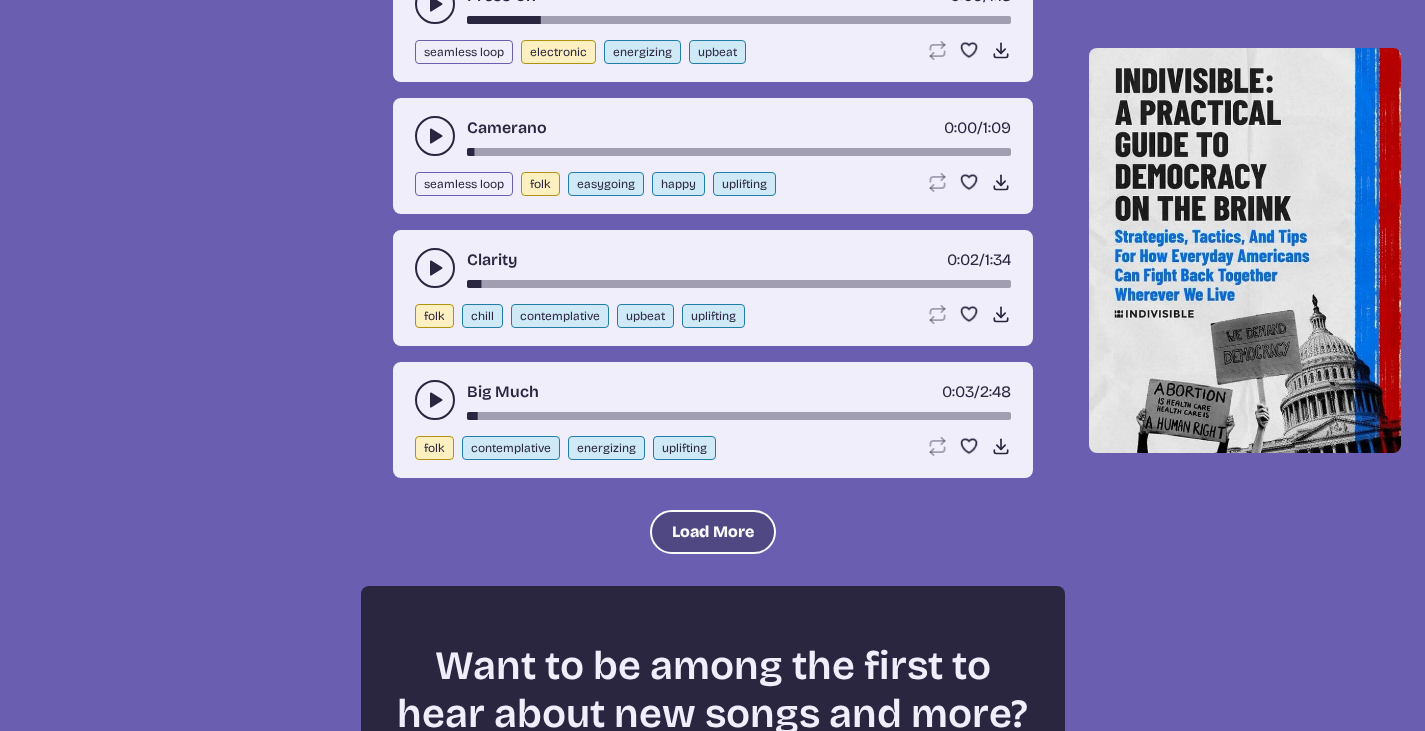 click on "Load More" at bounding box center (713, 532) 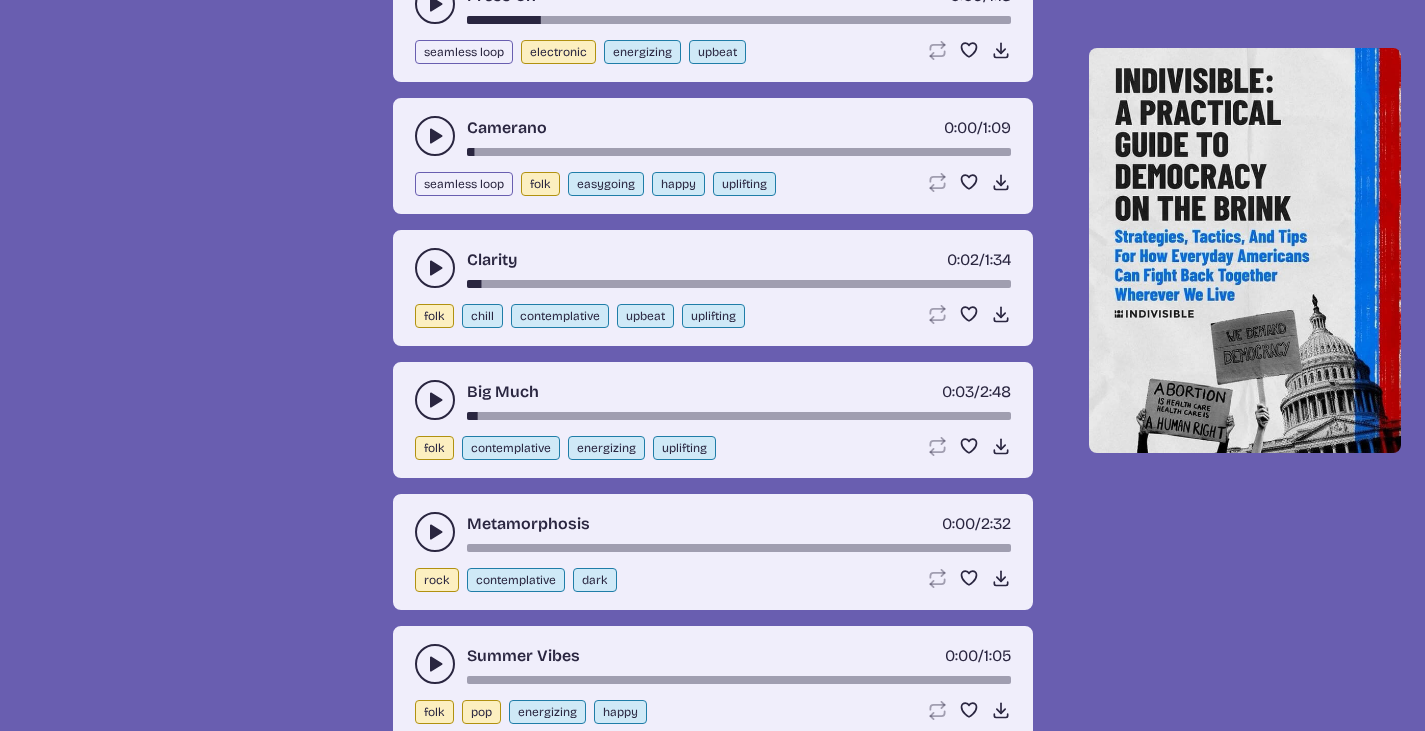 click 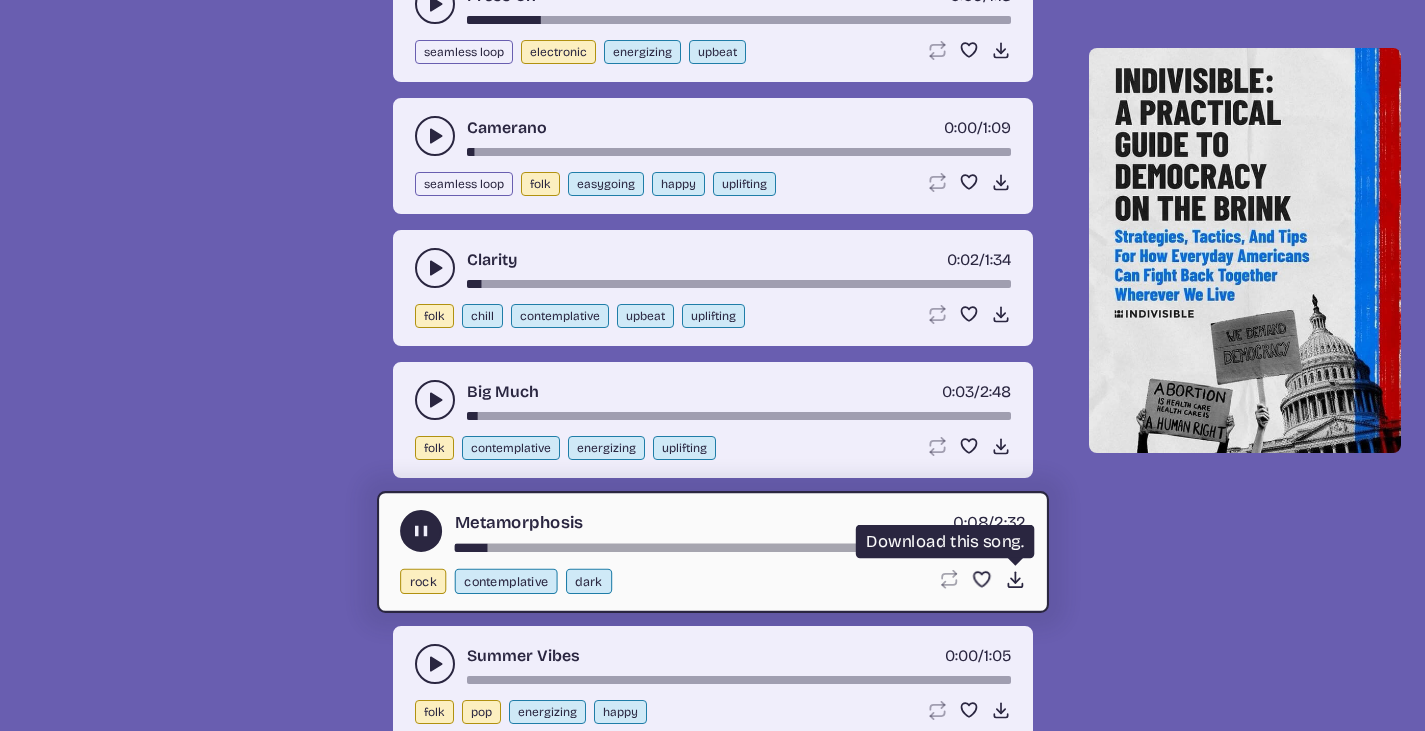 click 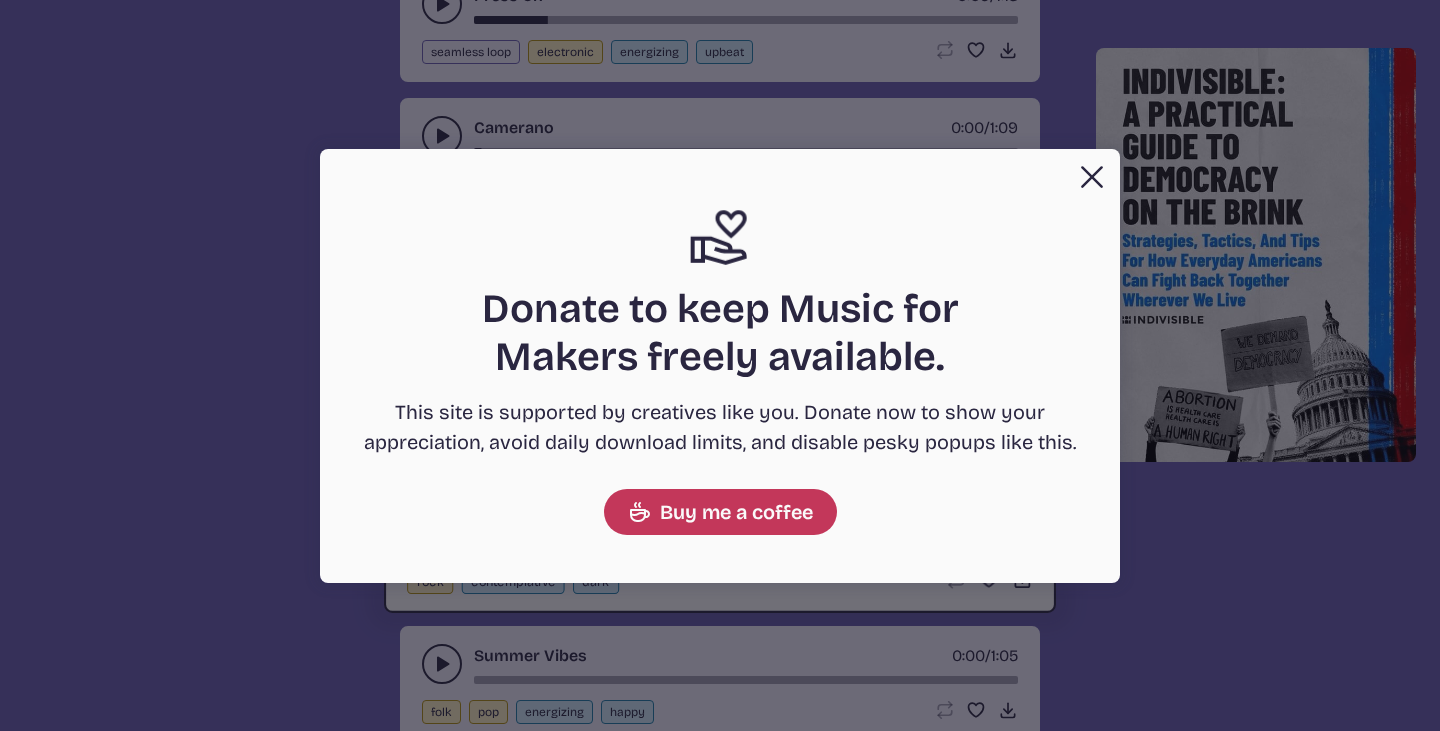 click on "Close   Support icon   Donate to keep Music for Makers freely available.   This site is supported by creatives like you. Donate now to show your appreciation, avoid
daily download limits, and disable pesky popups like this.
Buy me a coffee" at bounding box center [720, 365] 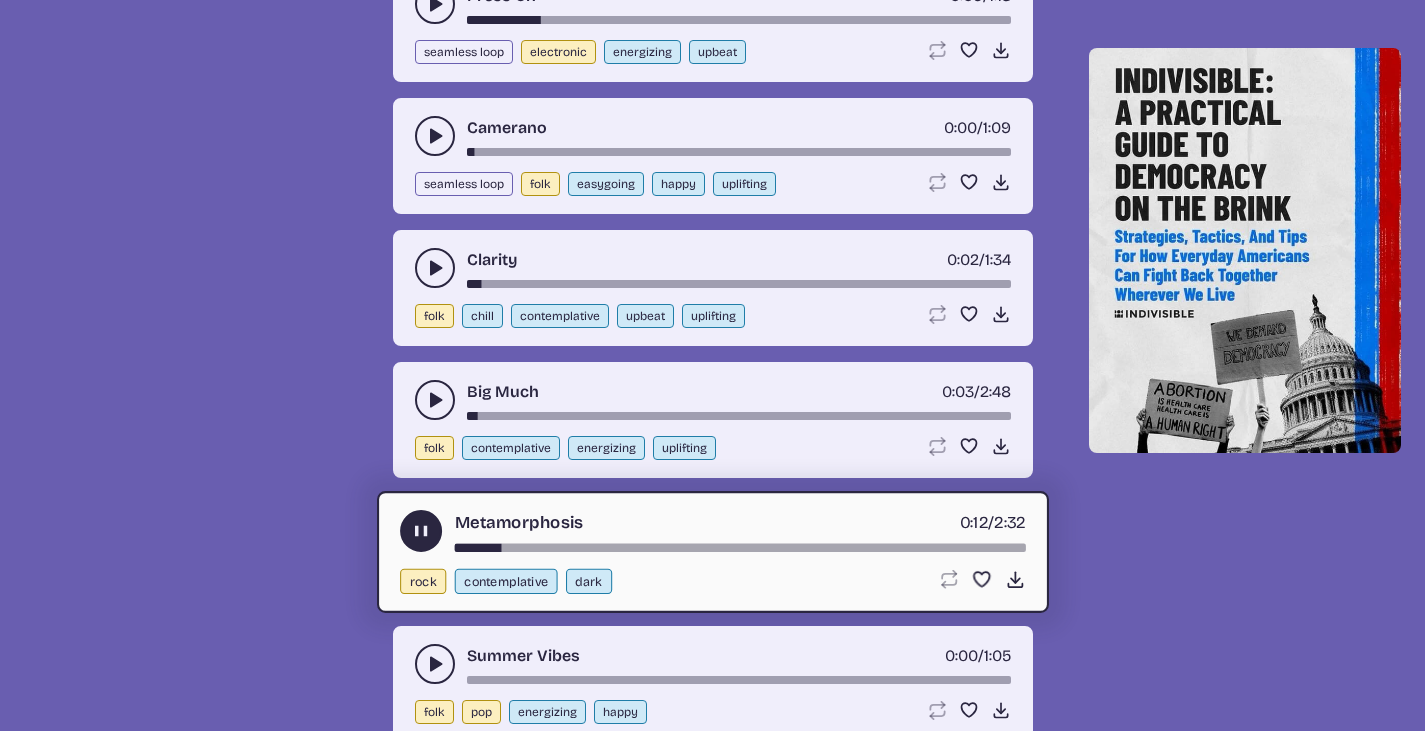 click 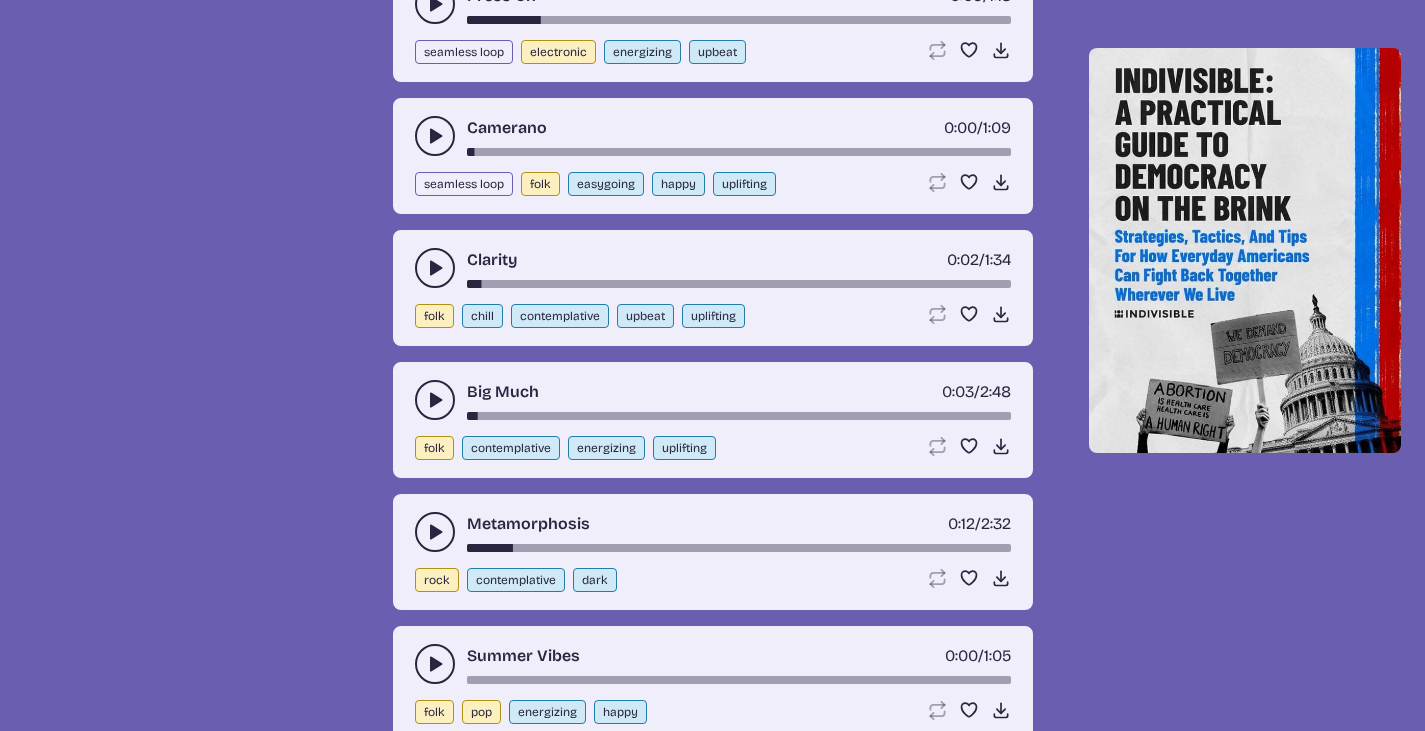 click 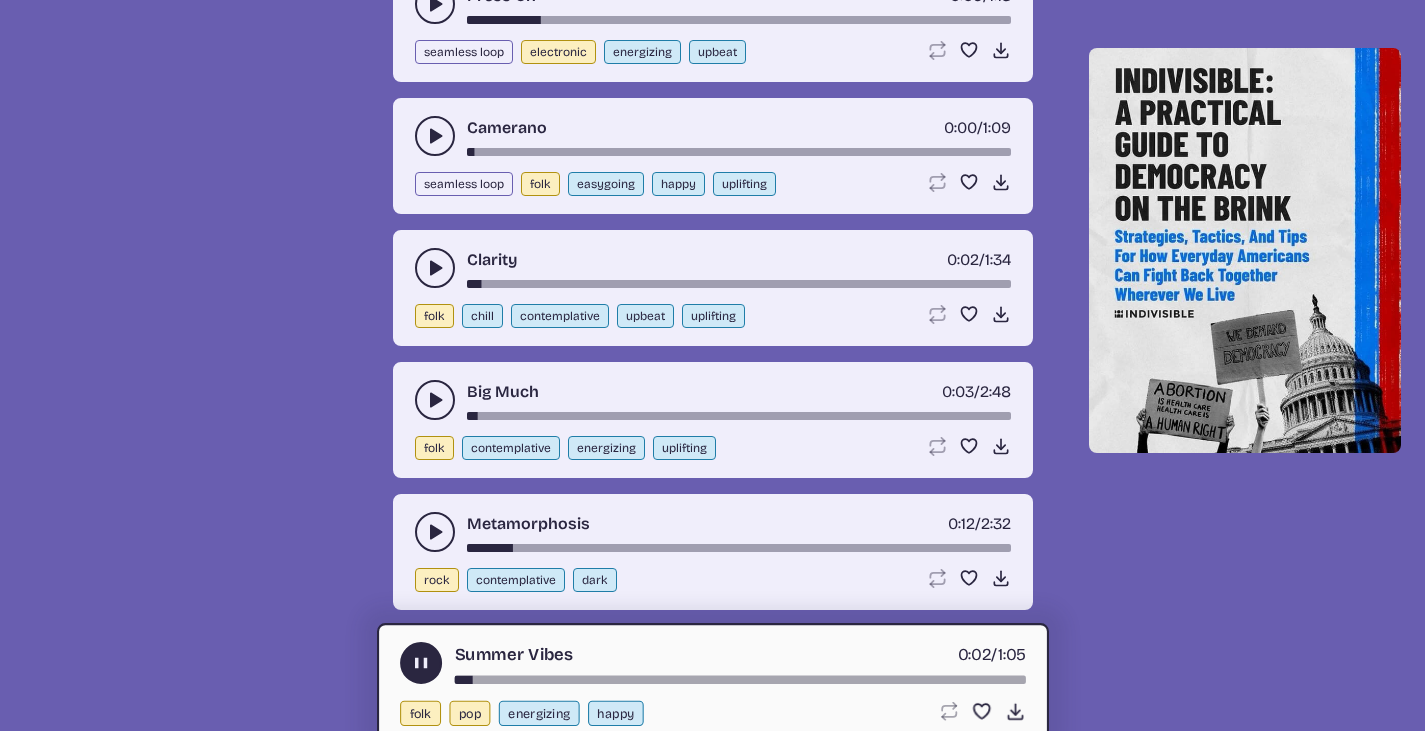scroll, scrollTop: 2500, scrollLeft: 0, axis: vertical 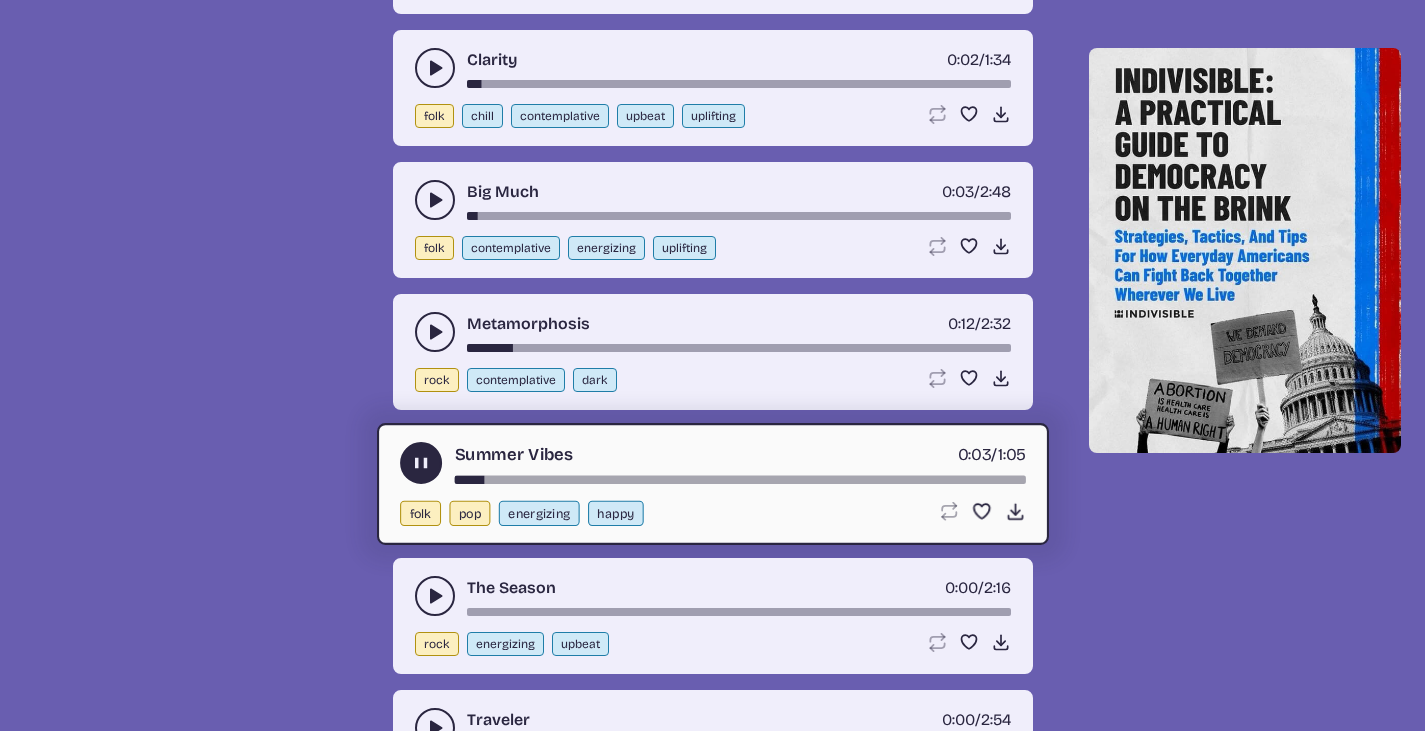 click 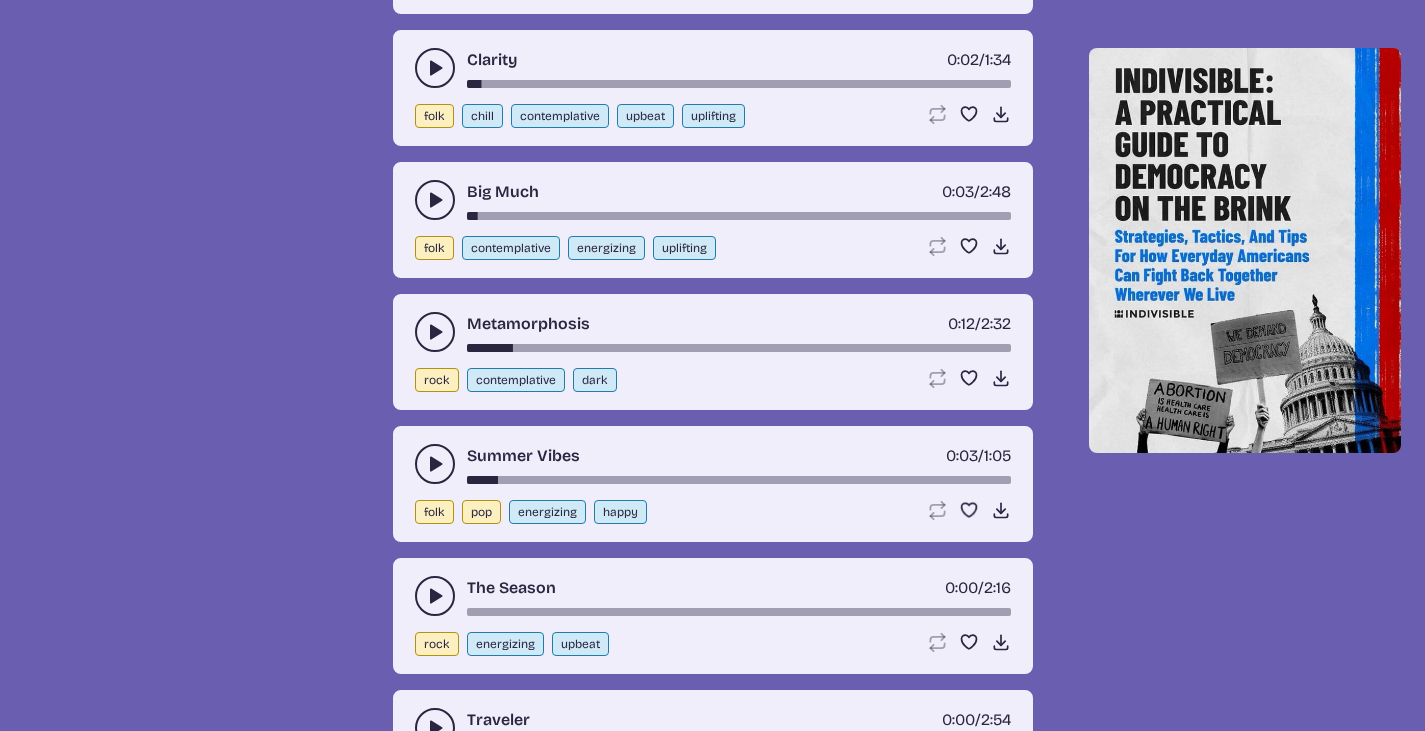 click 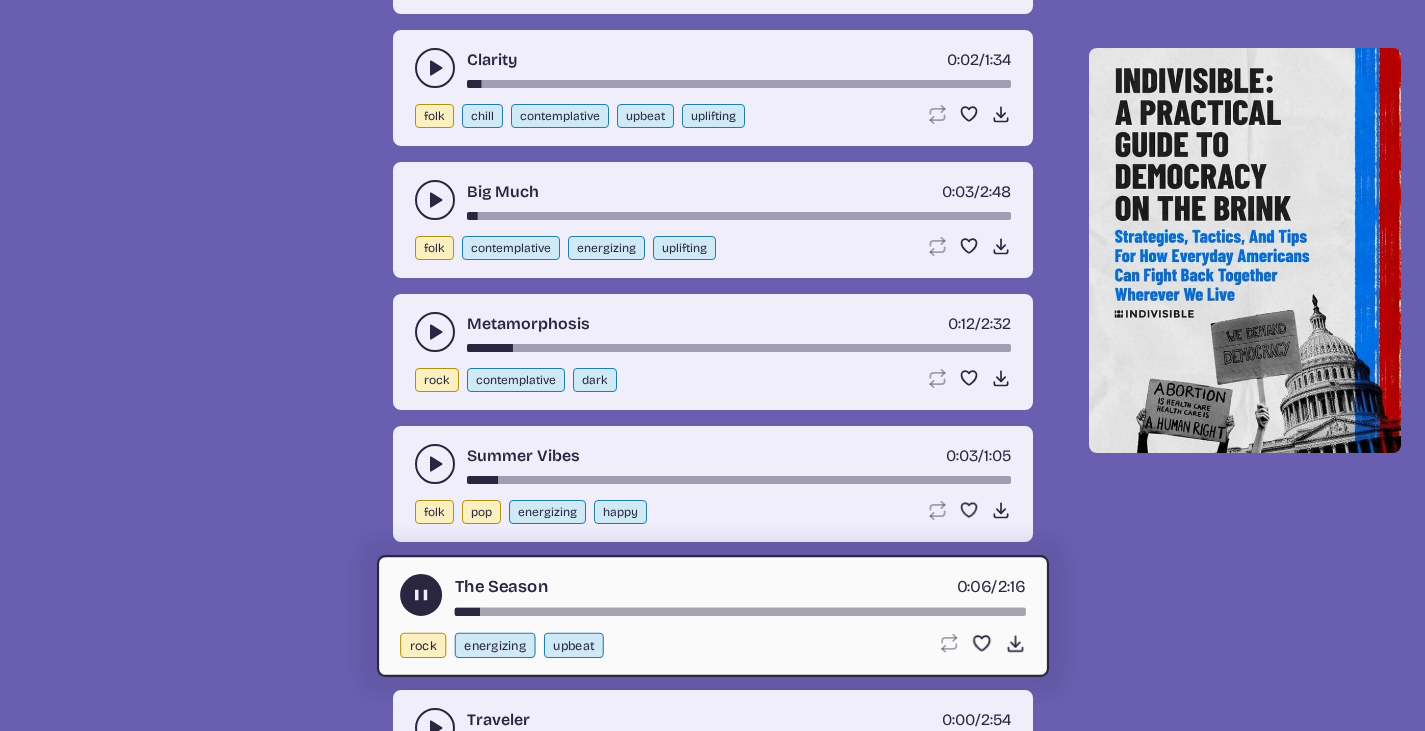 click 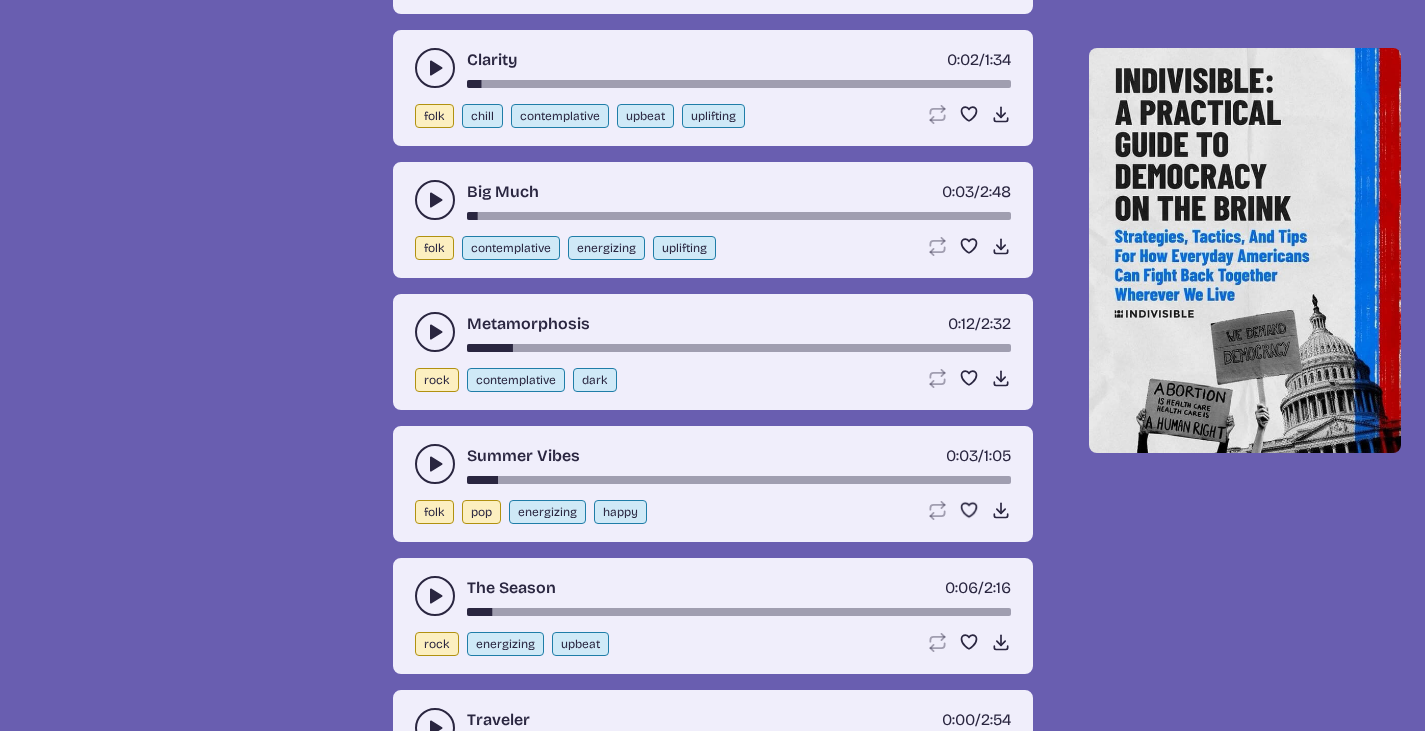 scroll, scrollTop: 2700, scrollLeft: 0, axis: vertical 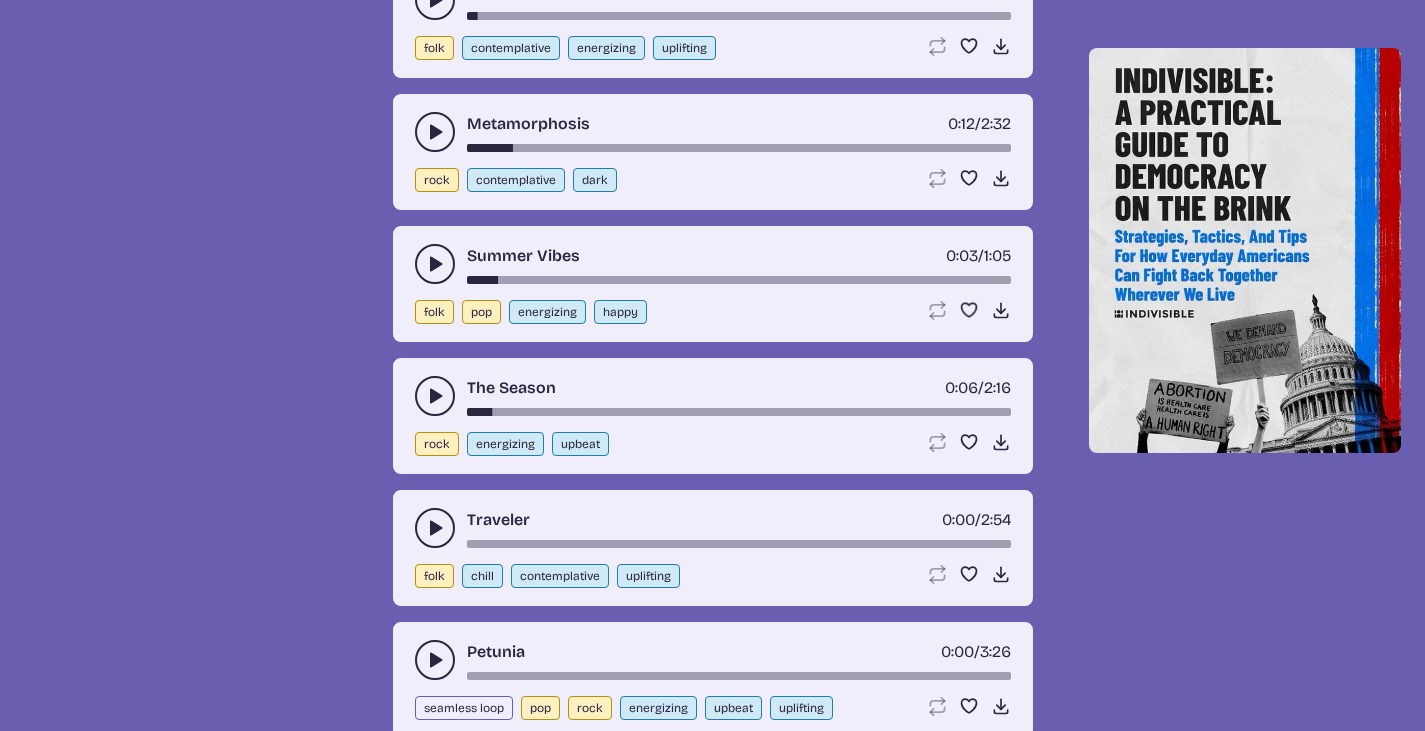 click 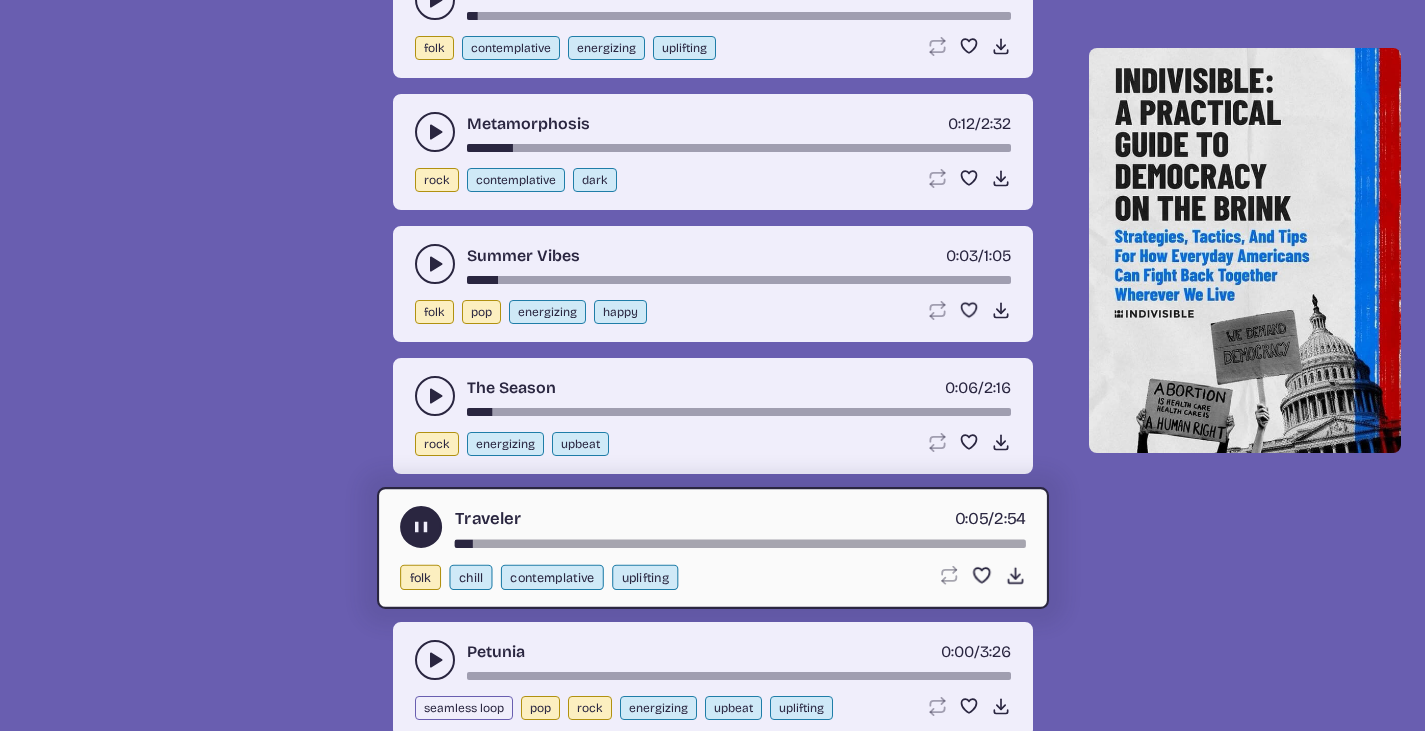 click on "folk   chill contemplative uplifting     Loop song   Loop this song.   Favorite song     Save this song to your favorites.   Download song   Download this song." at bounding box center [713, 577] 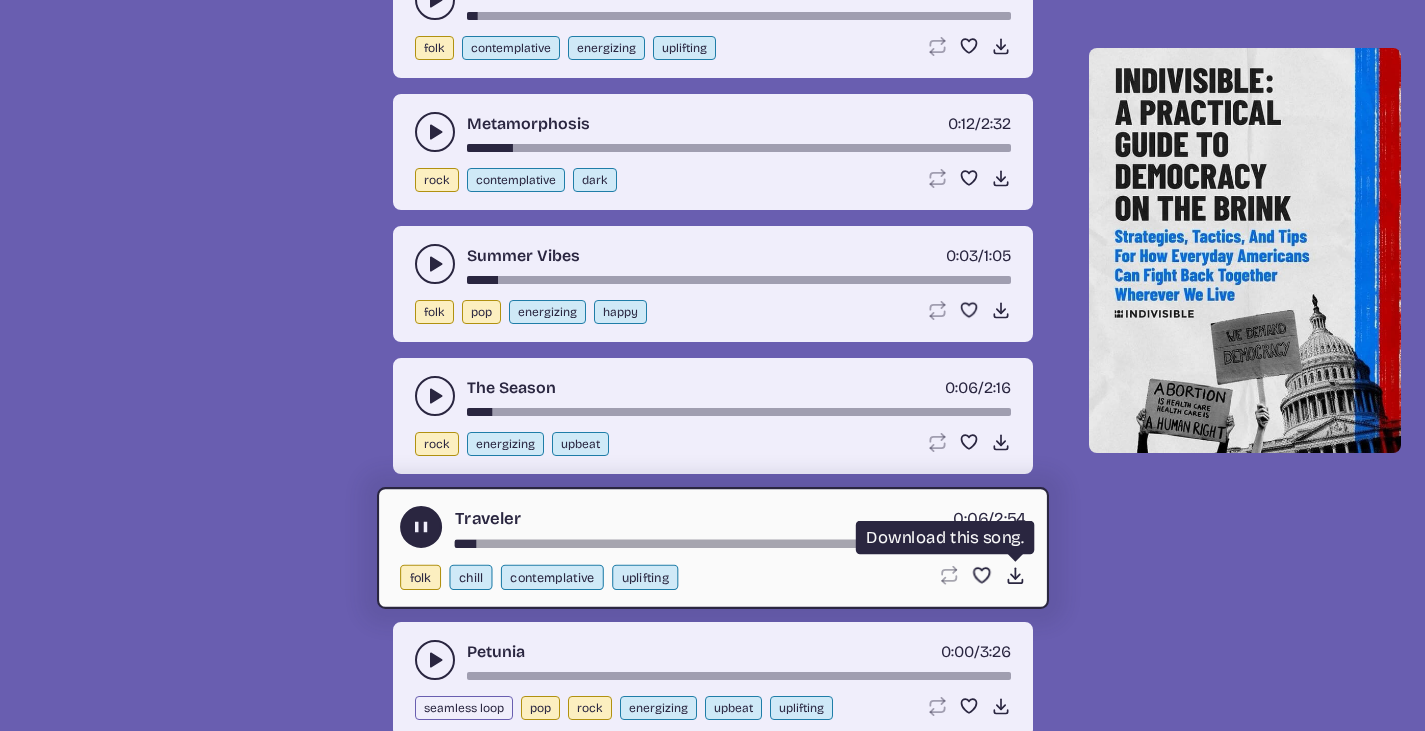 click on "Download song" 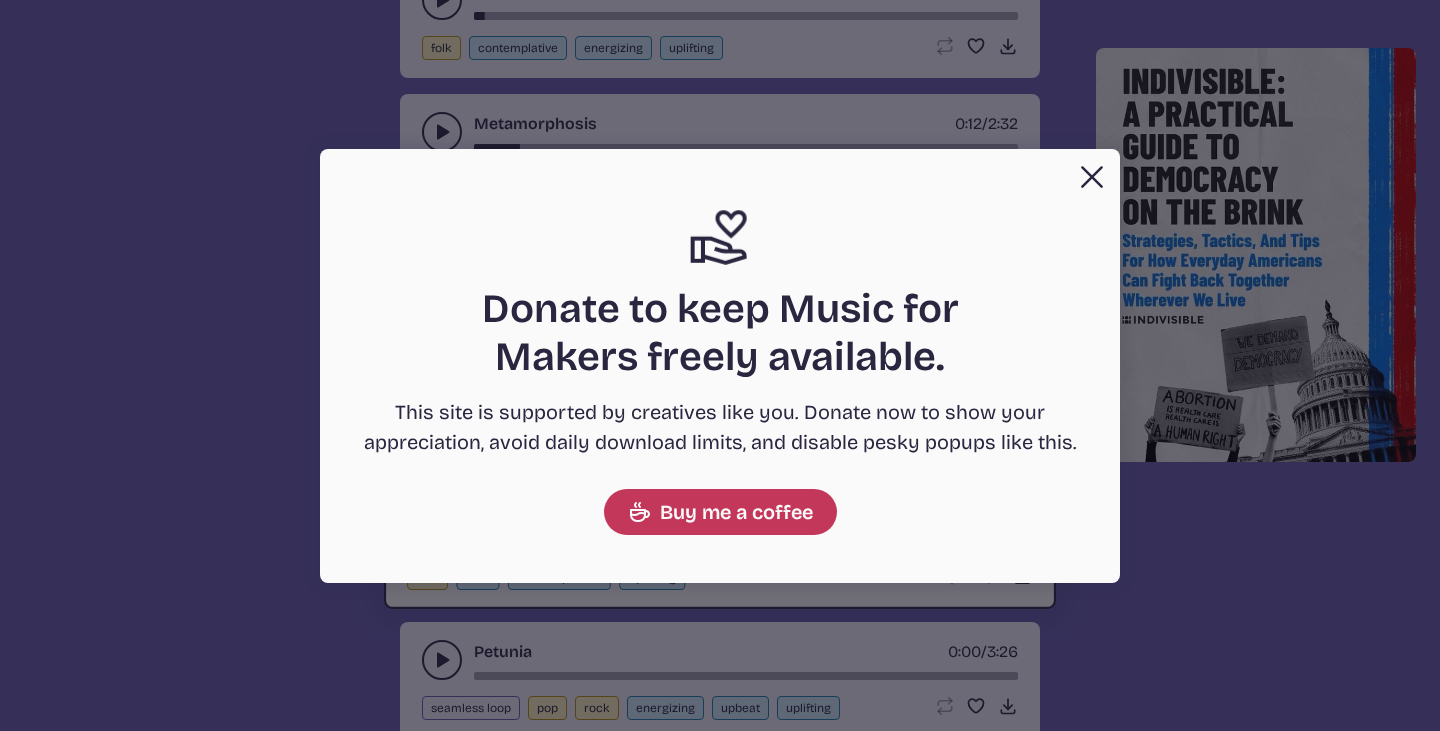click on "Close   Support icon   Donate to keep Music for Makers freely available.   This site is supported by creatives like you. Donate now to show your appreciation, avoid
daily download limits, and disable pesky popups like this.
Buy me a coffee" at bounding box center (720, 365) 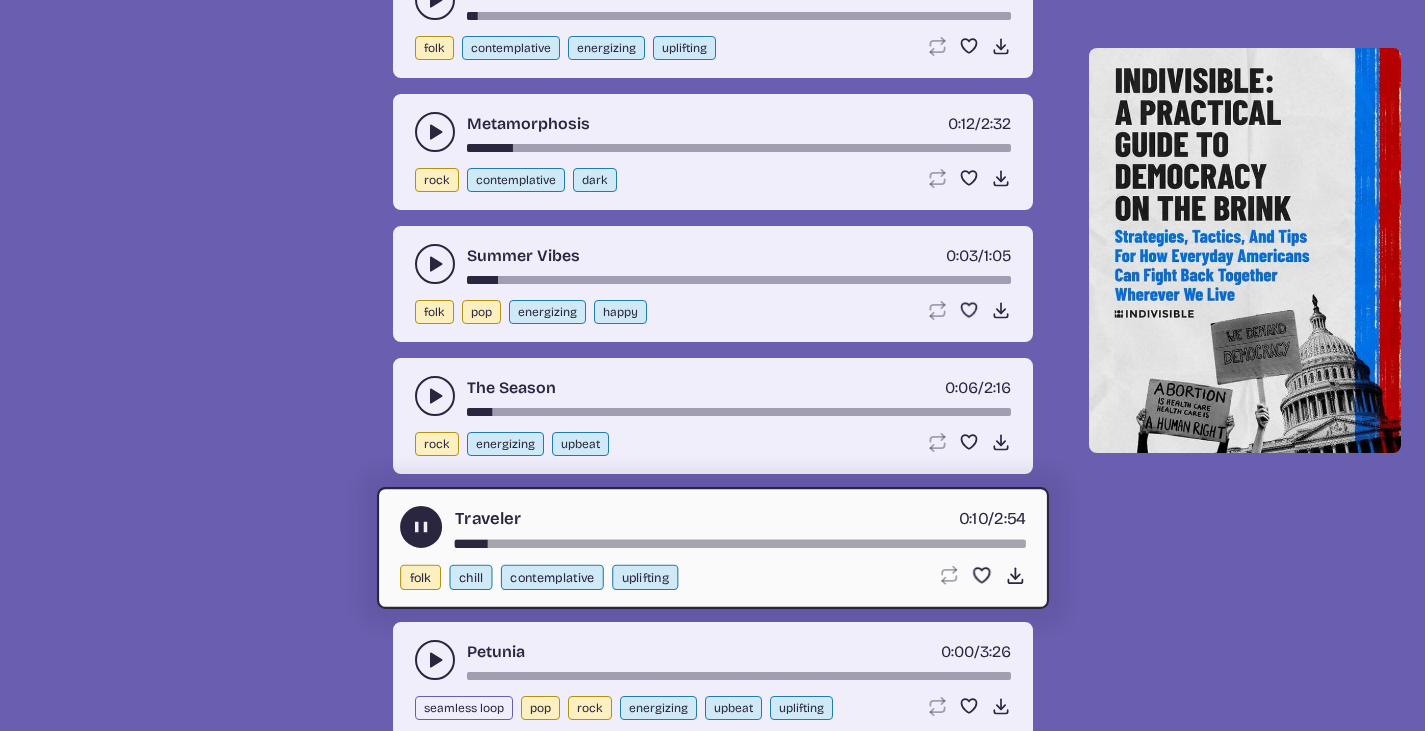 click 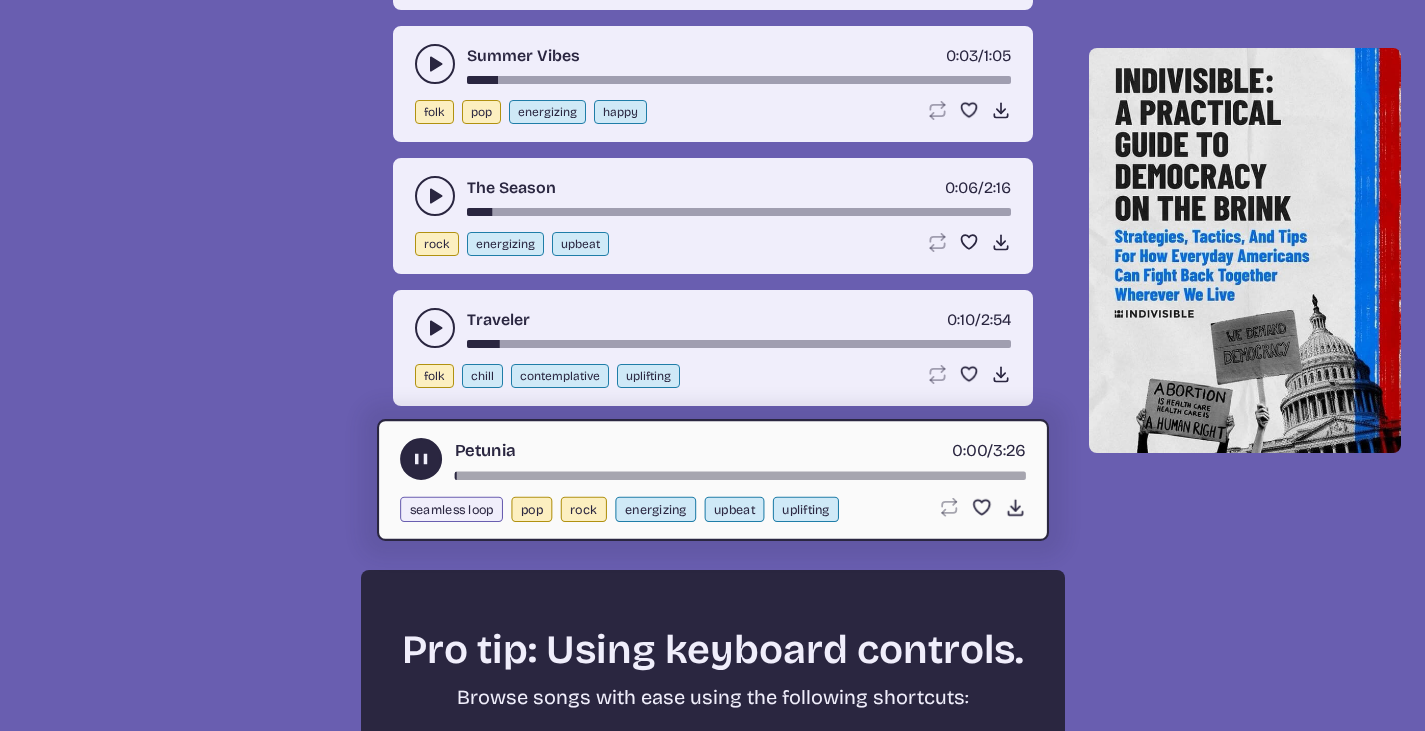 scroll, scrollTop: 3000, scrollLeft: 0, axis: vertical 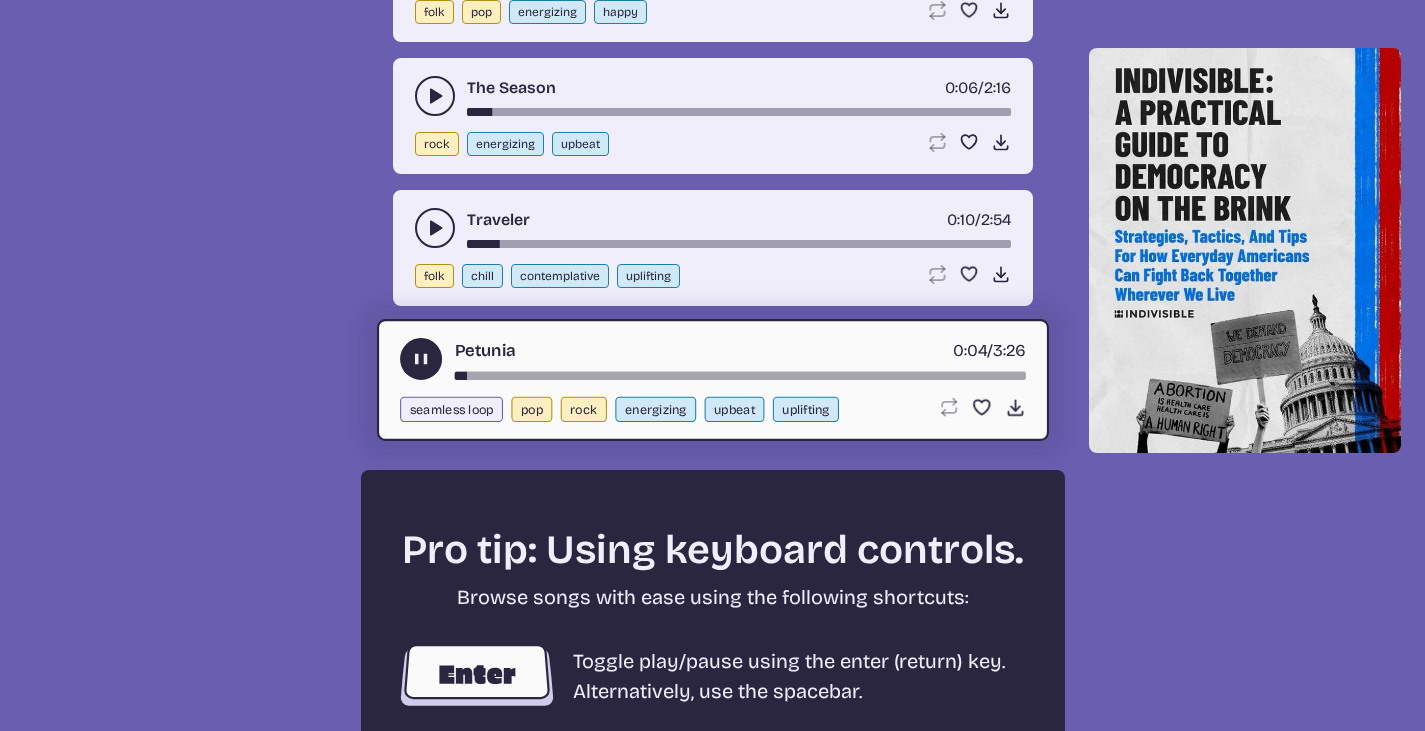 click 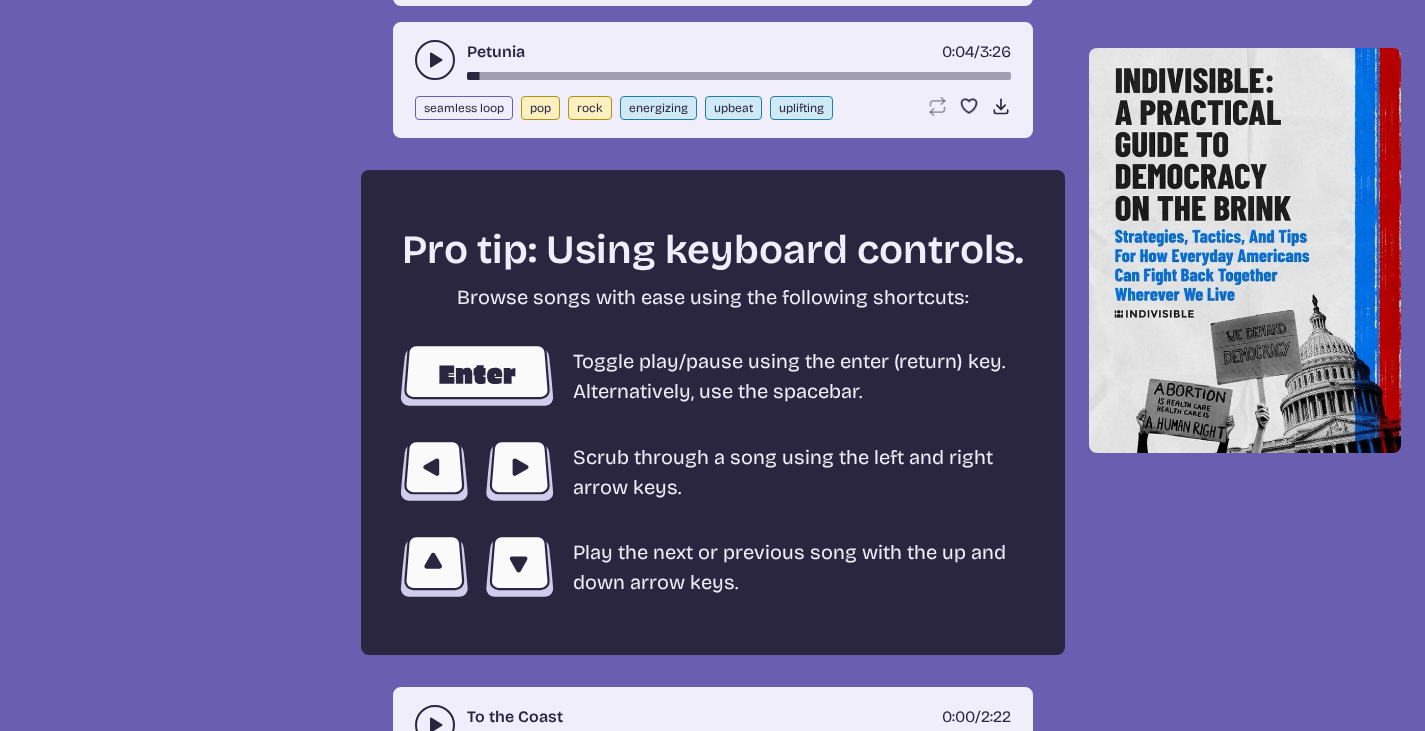 scroll, scrollTop: 3600, scrollLeft: 0, axis: vertical 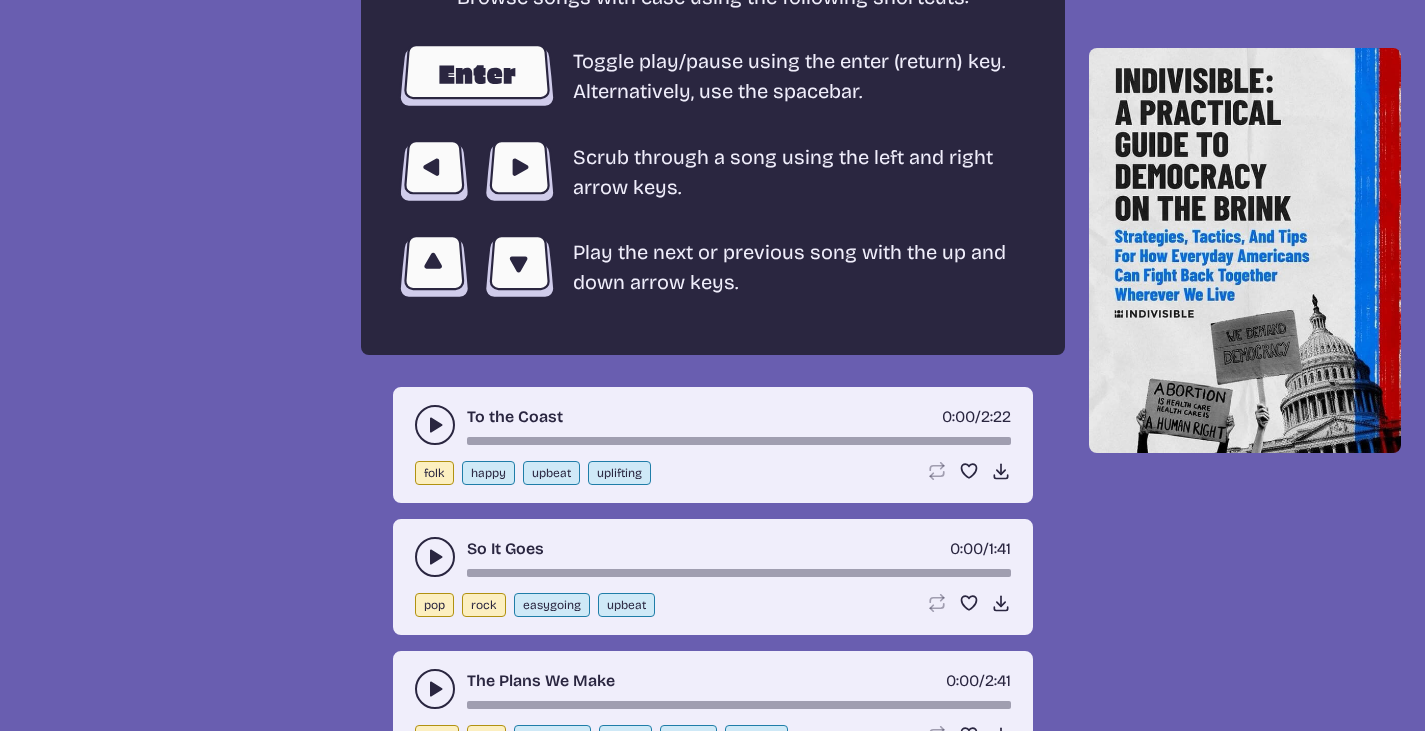 click 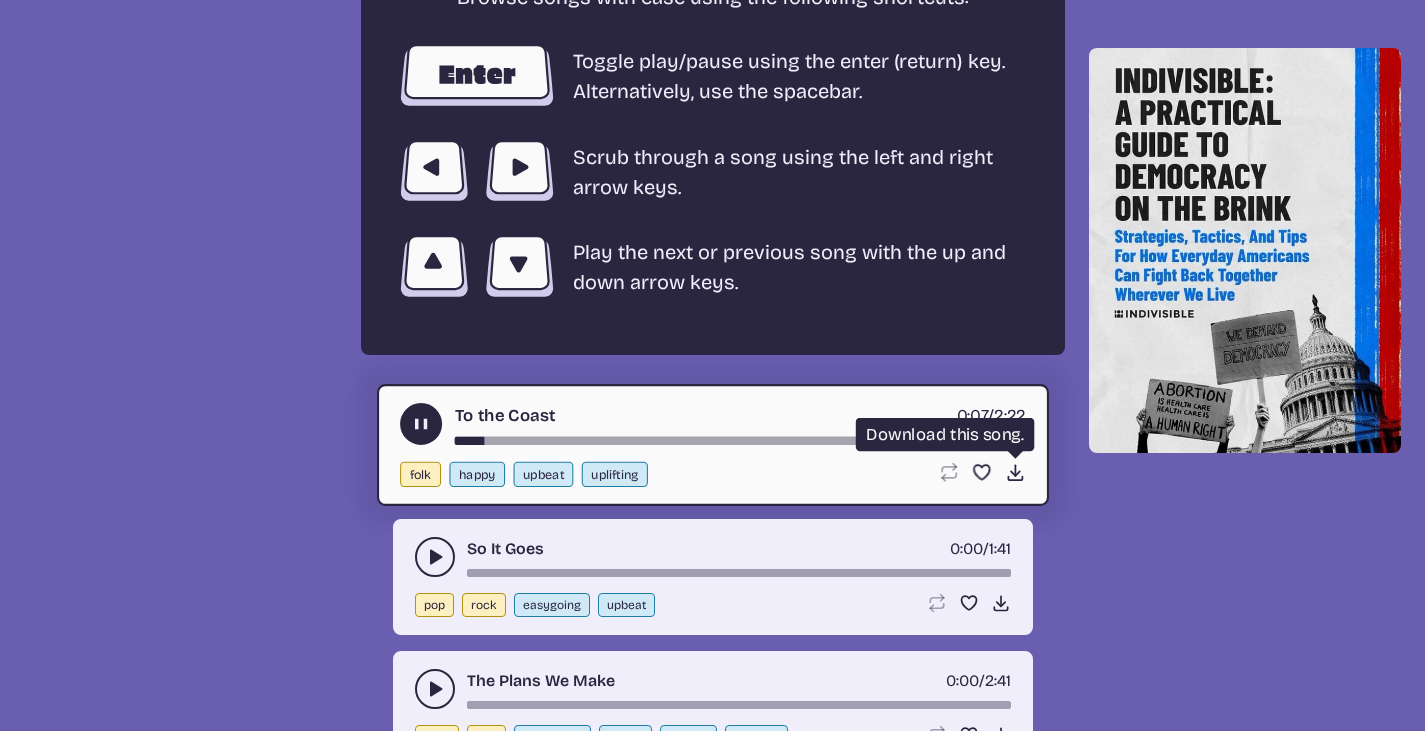 click on "Download song" 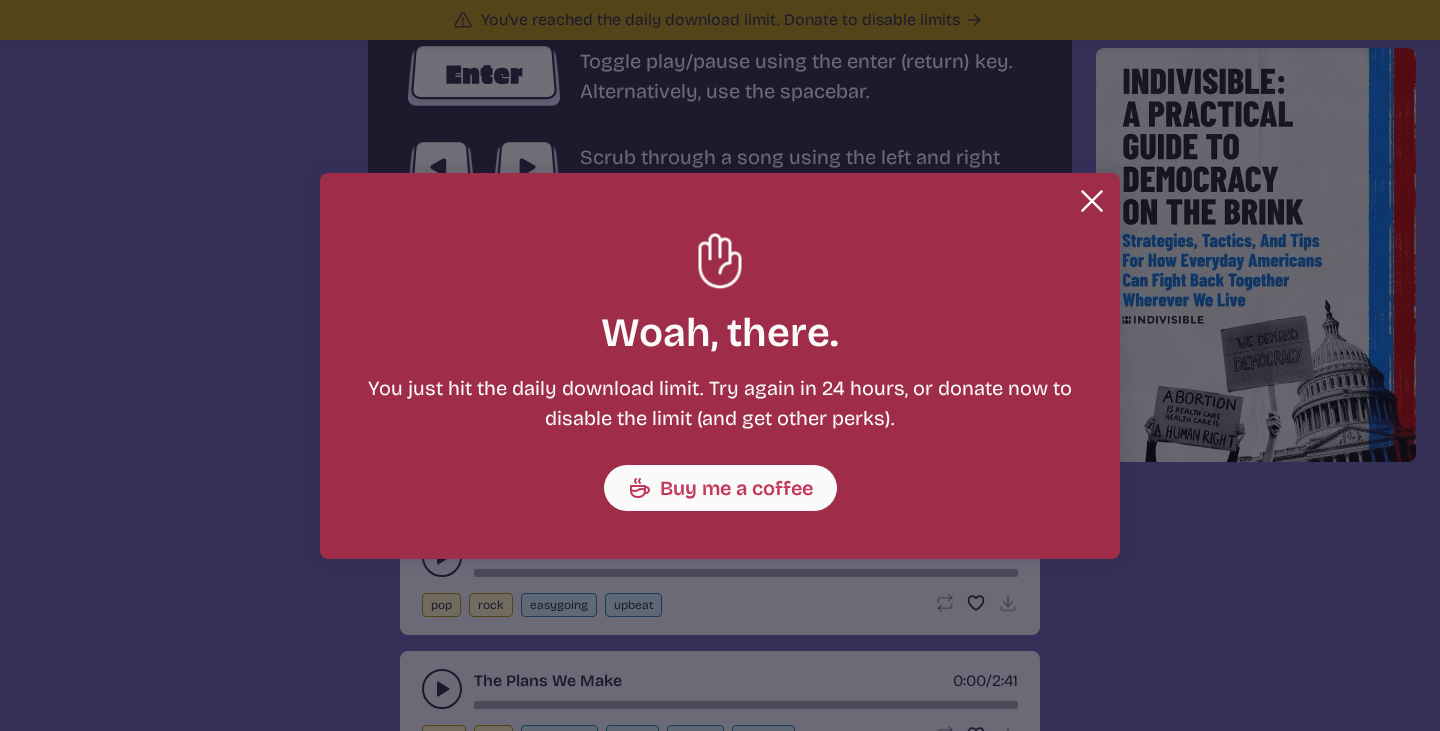 click on "Close   Download limit reached   Woah, there.   You just hit the daily download limit. Try again in 24 hours, or donate now to disable the
limit (and get other perks).
Buy me a coffee" at bounding box center [720, 365] 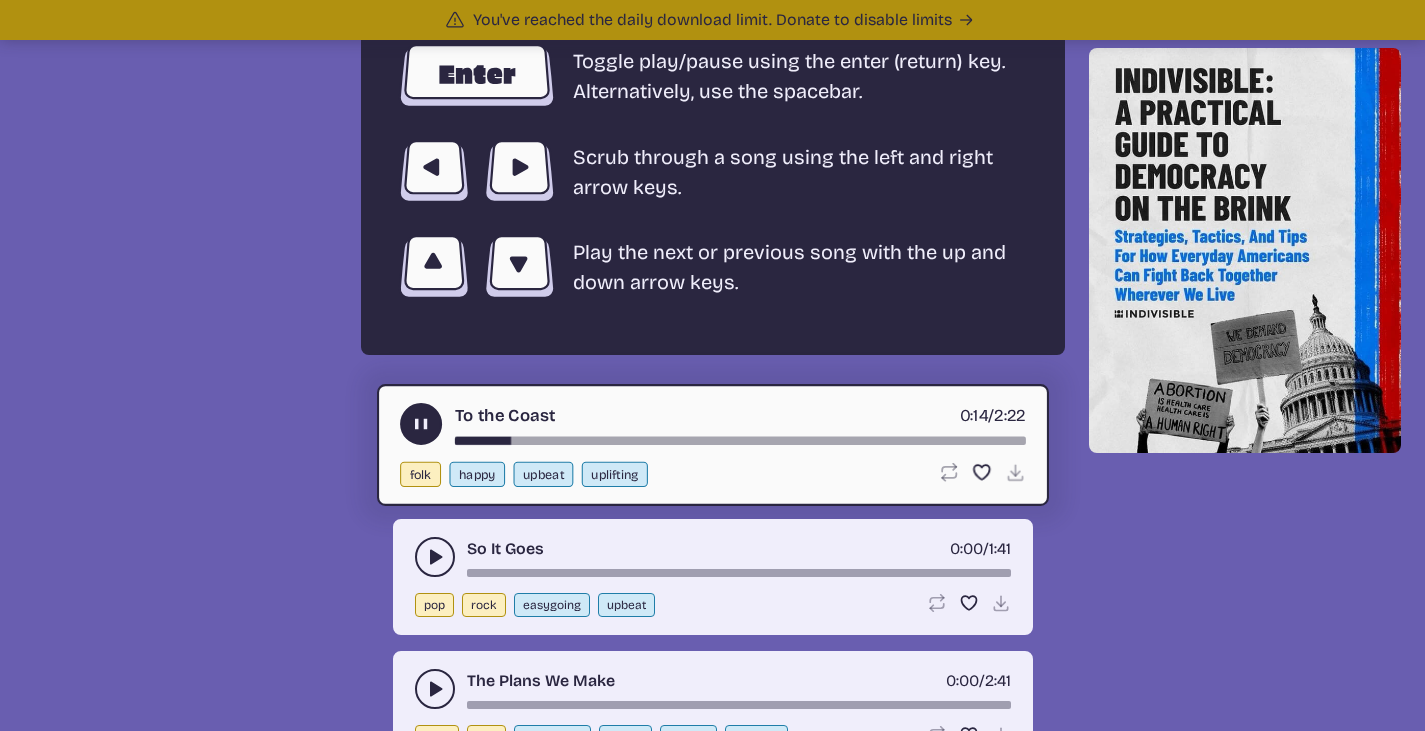 click 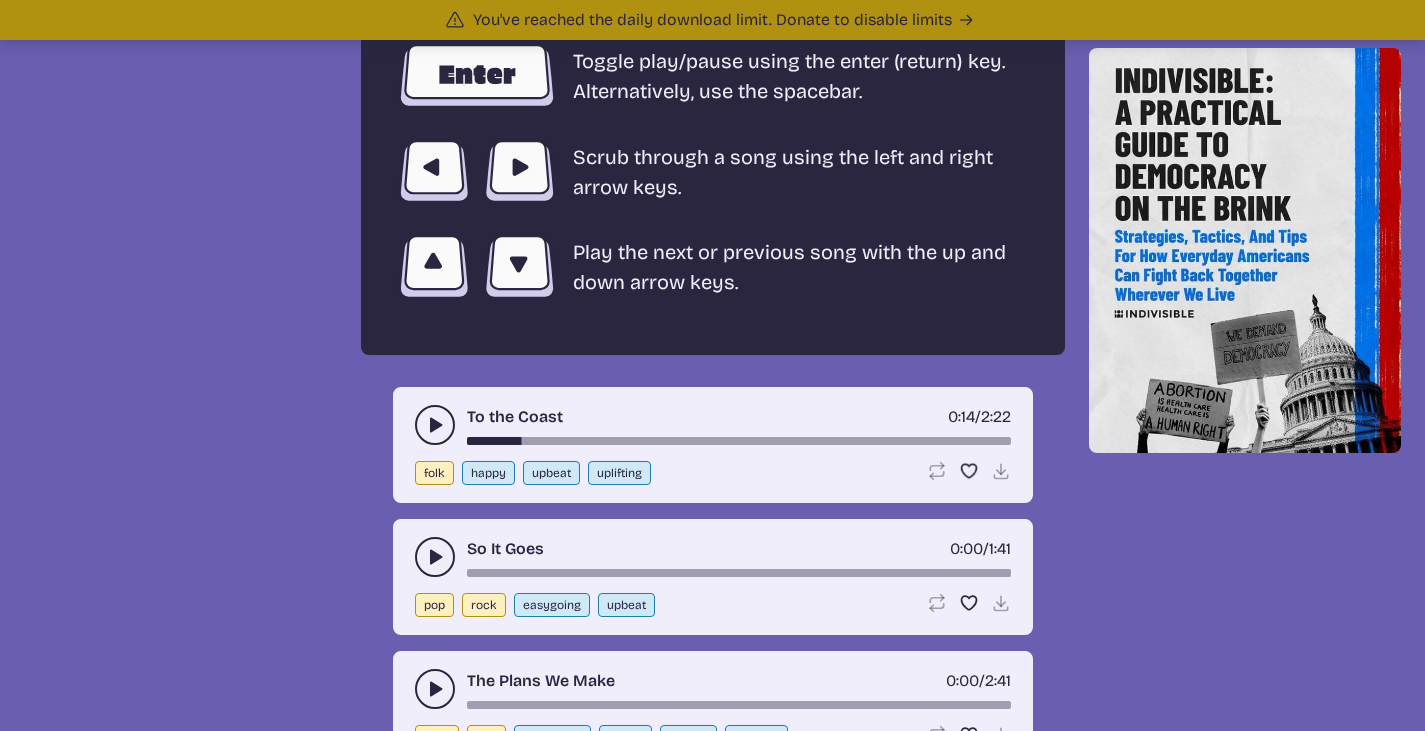 click at bounding box center [435, 557] 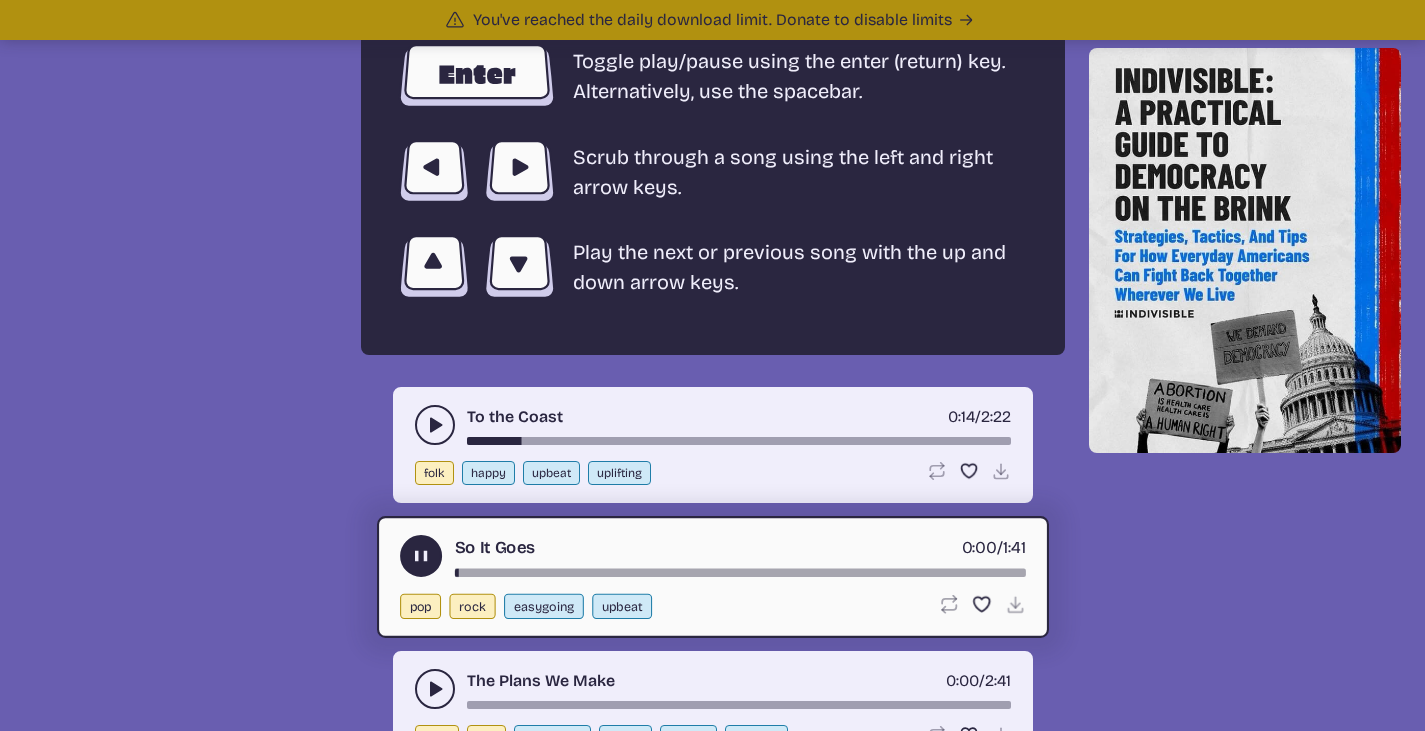 click 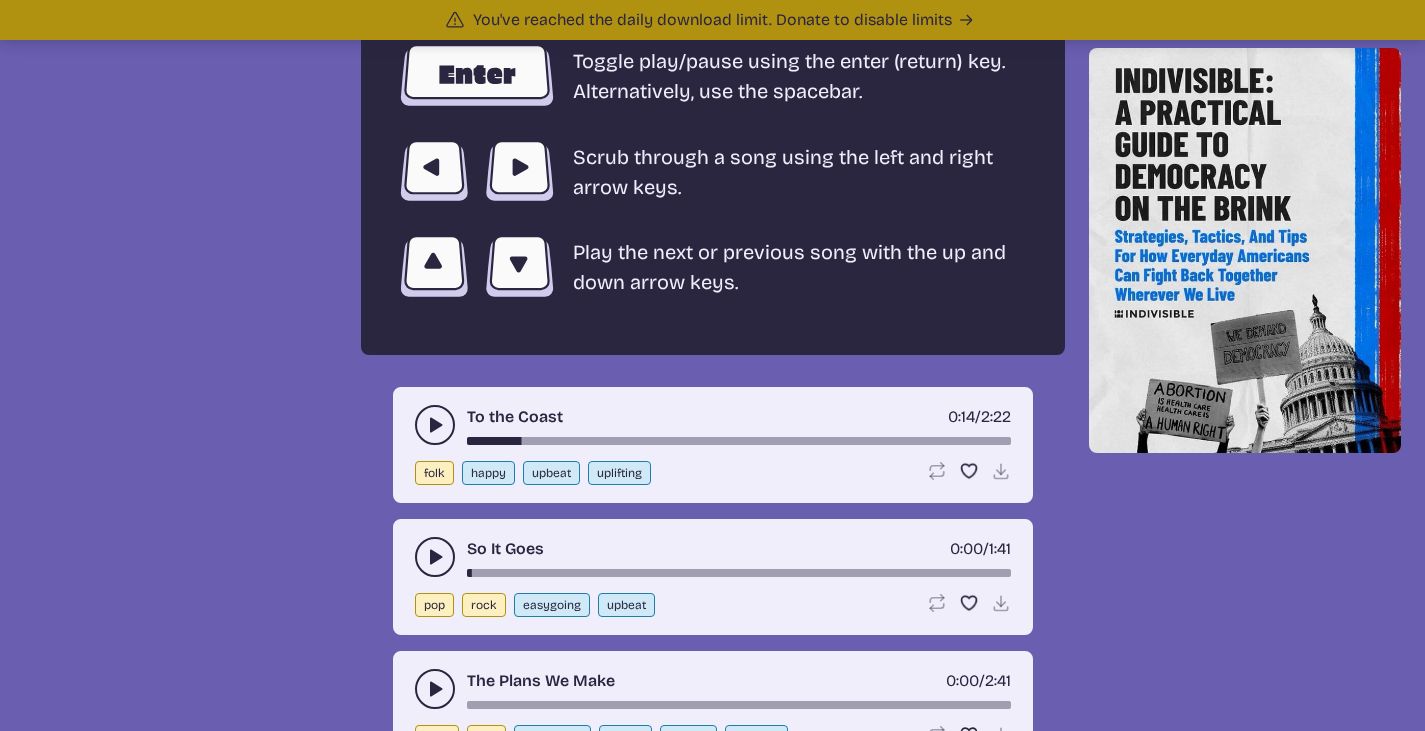 click 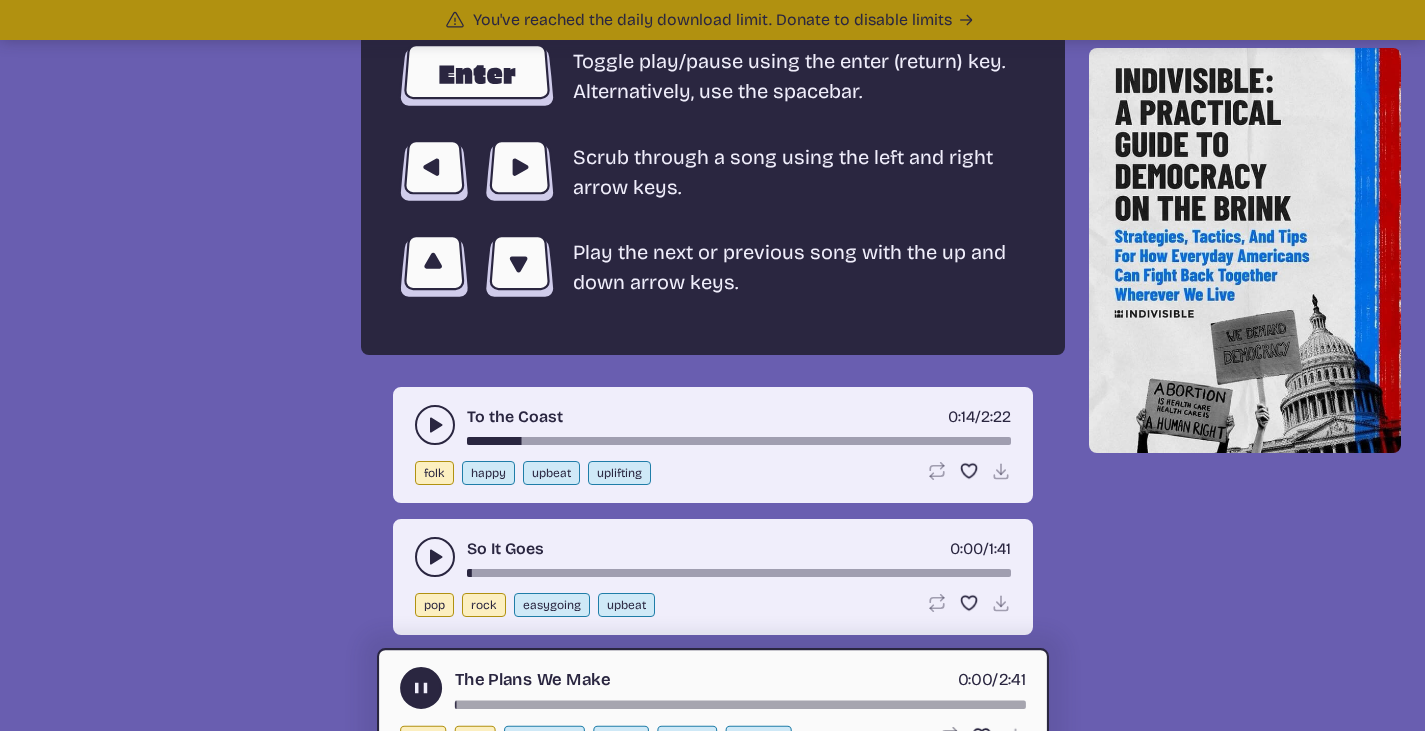 scroll, scrollTop: 3940, scrollLeft: 0, axis: vertical 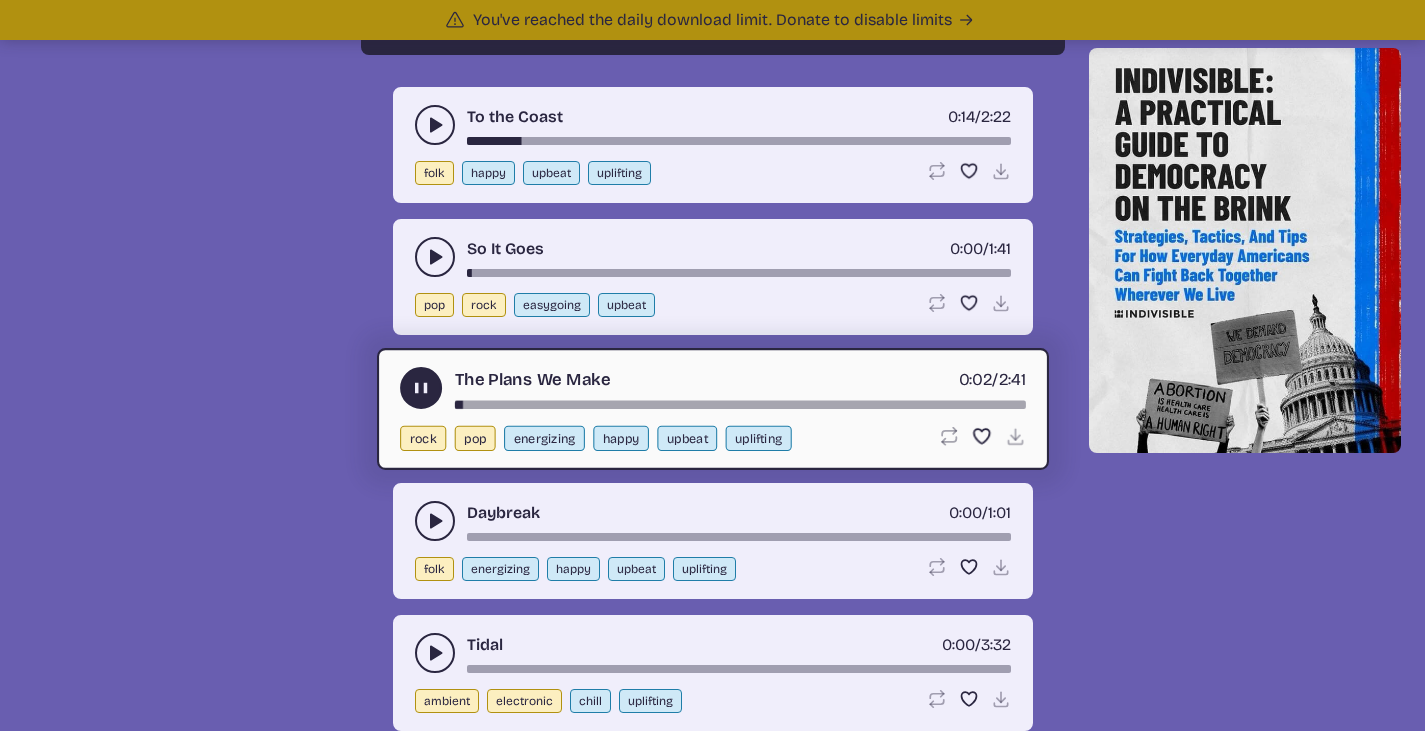 click 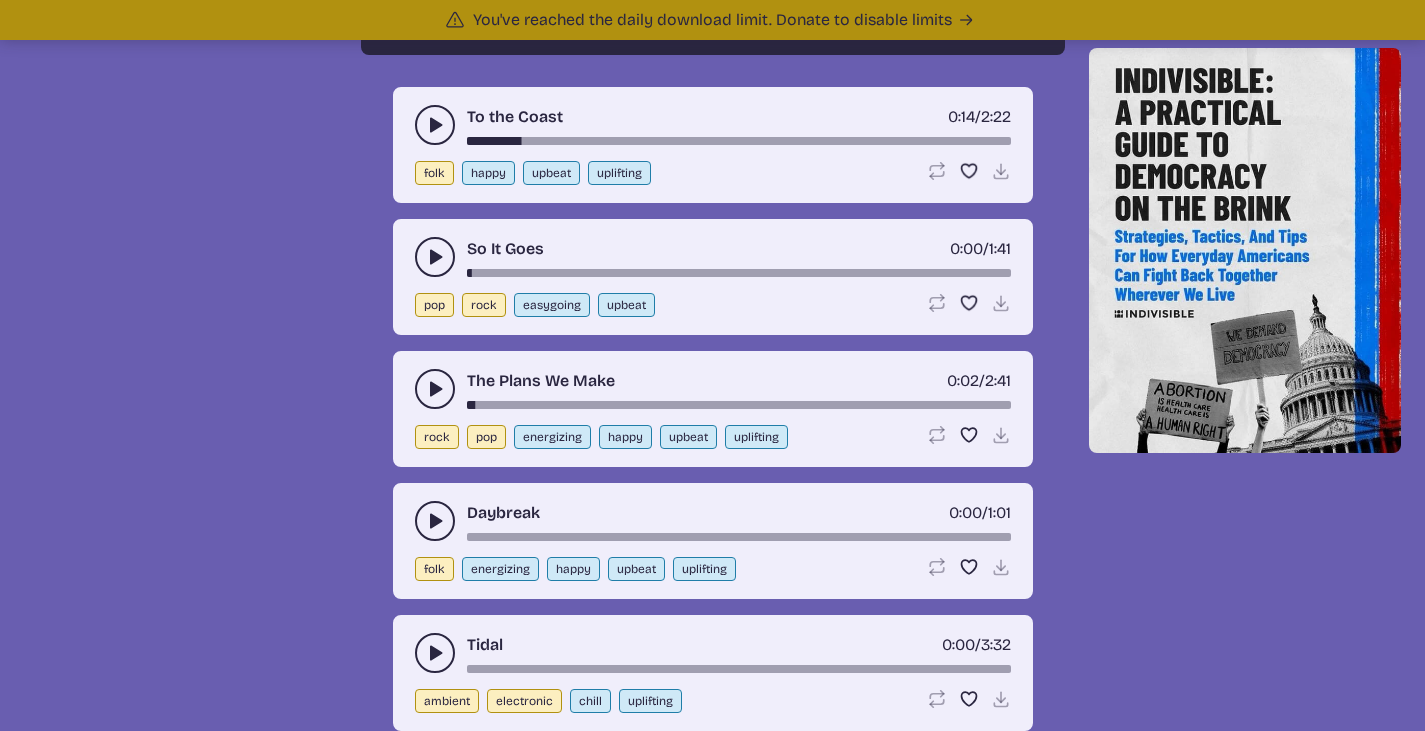 click 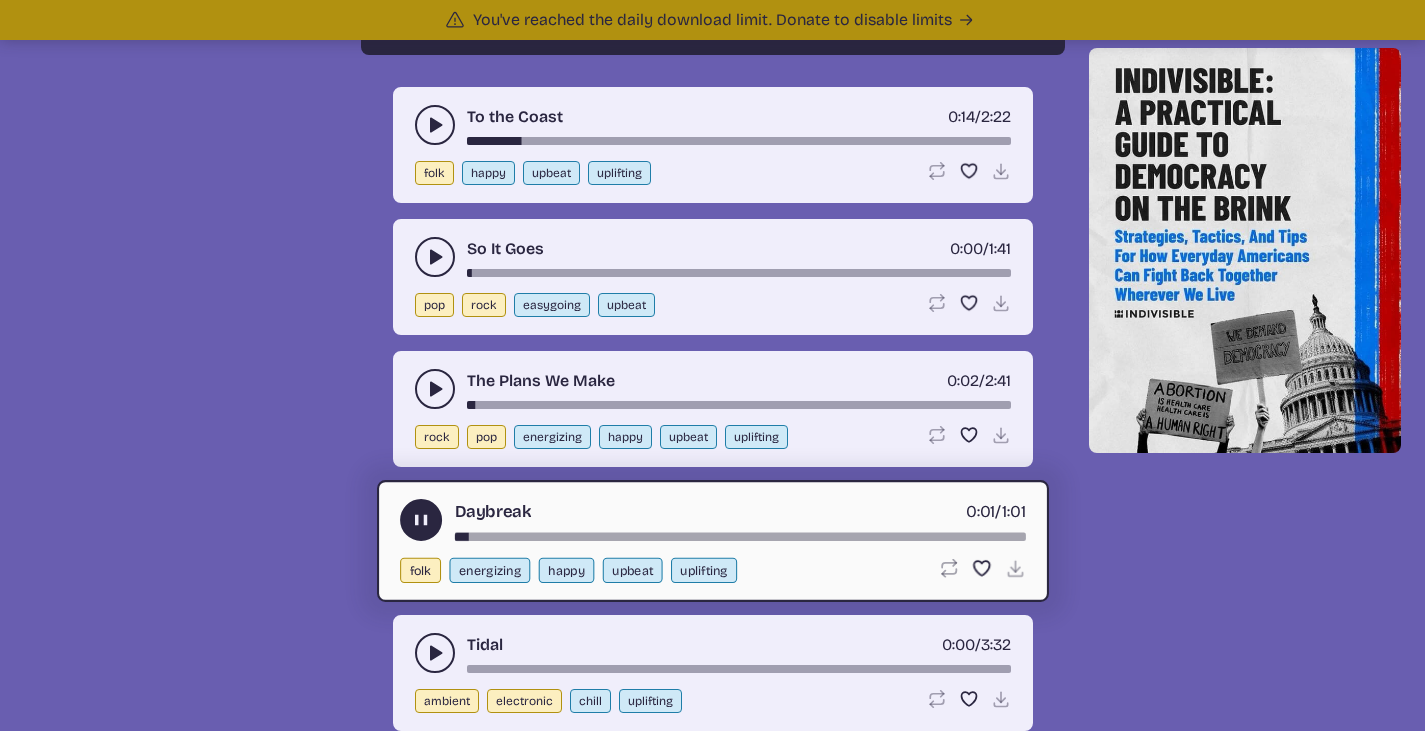 click 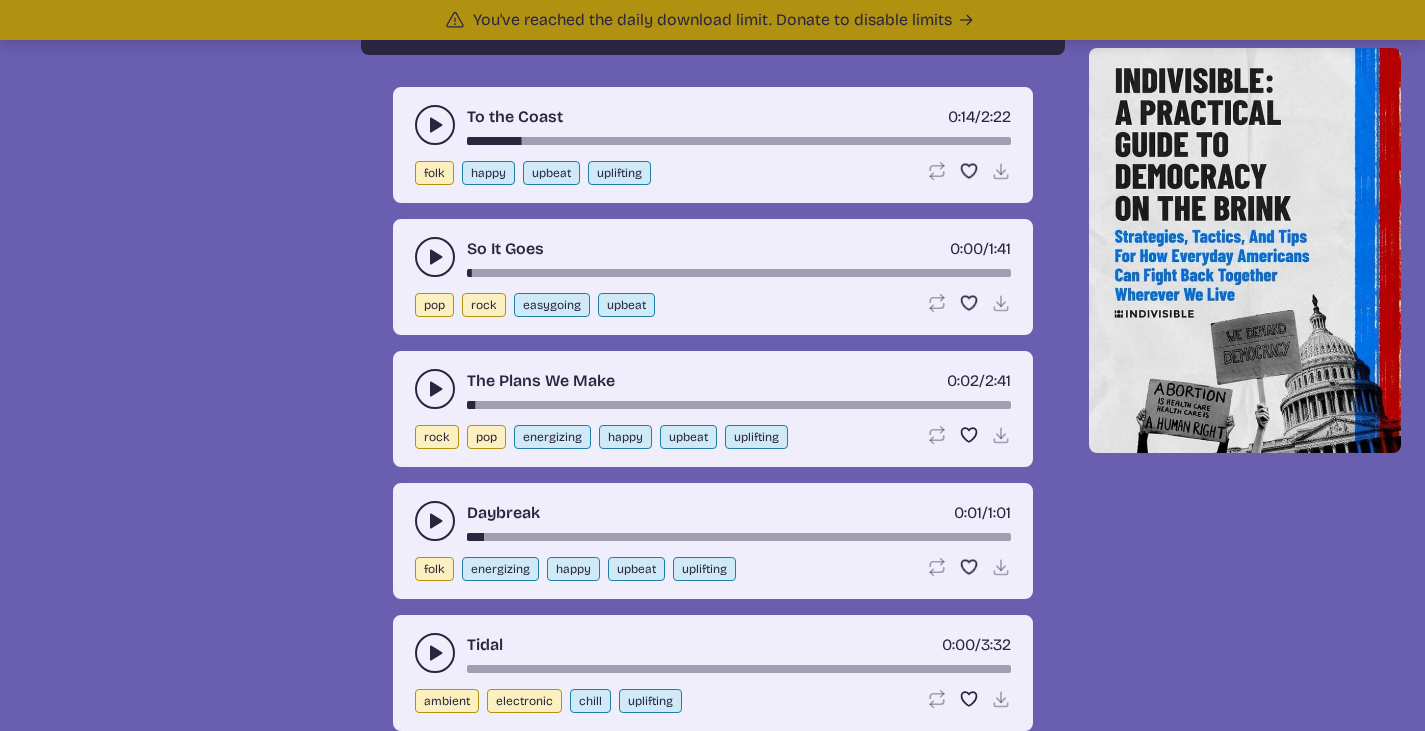 click 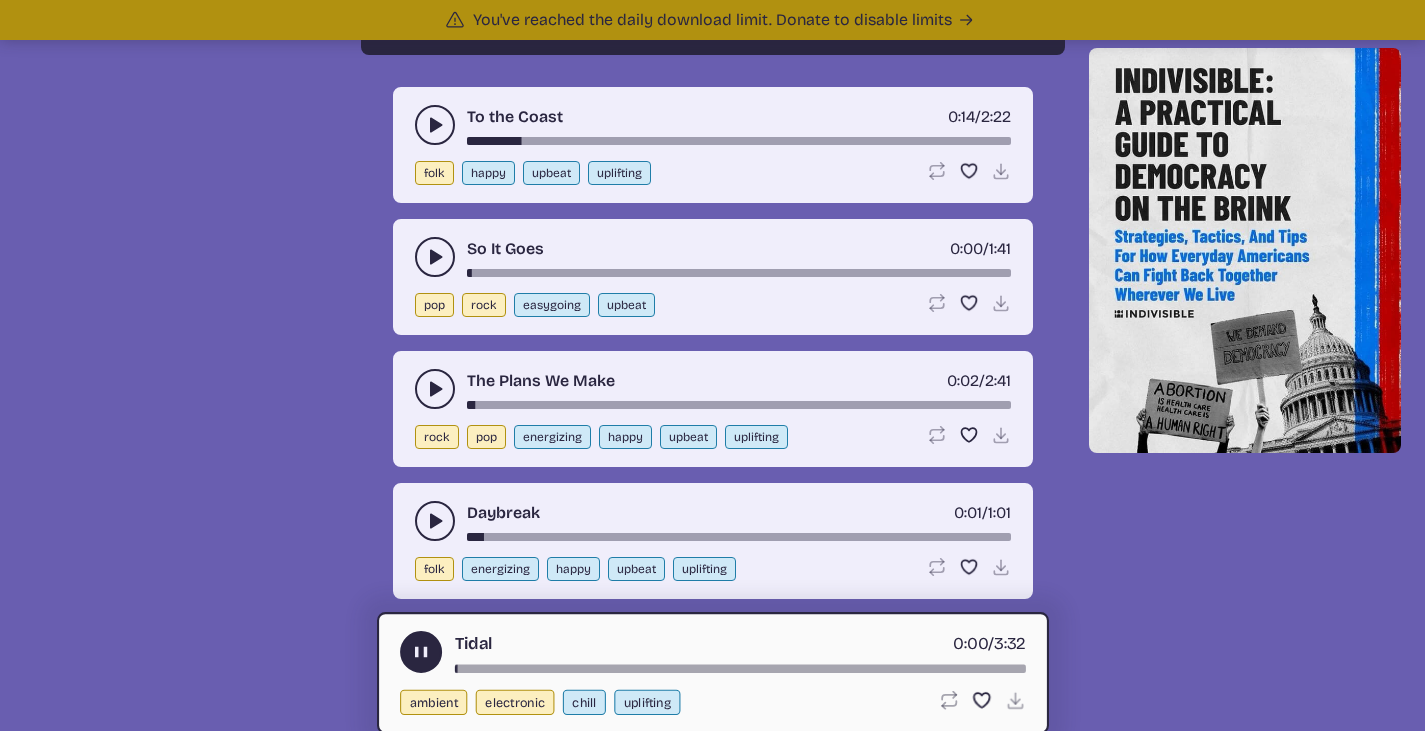 scroll, scrollTop: 4240, scrollLeft: 0, axis: vertical 